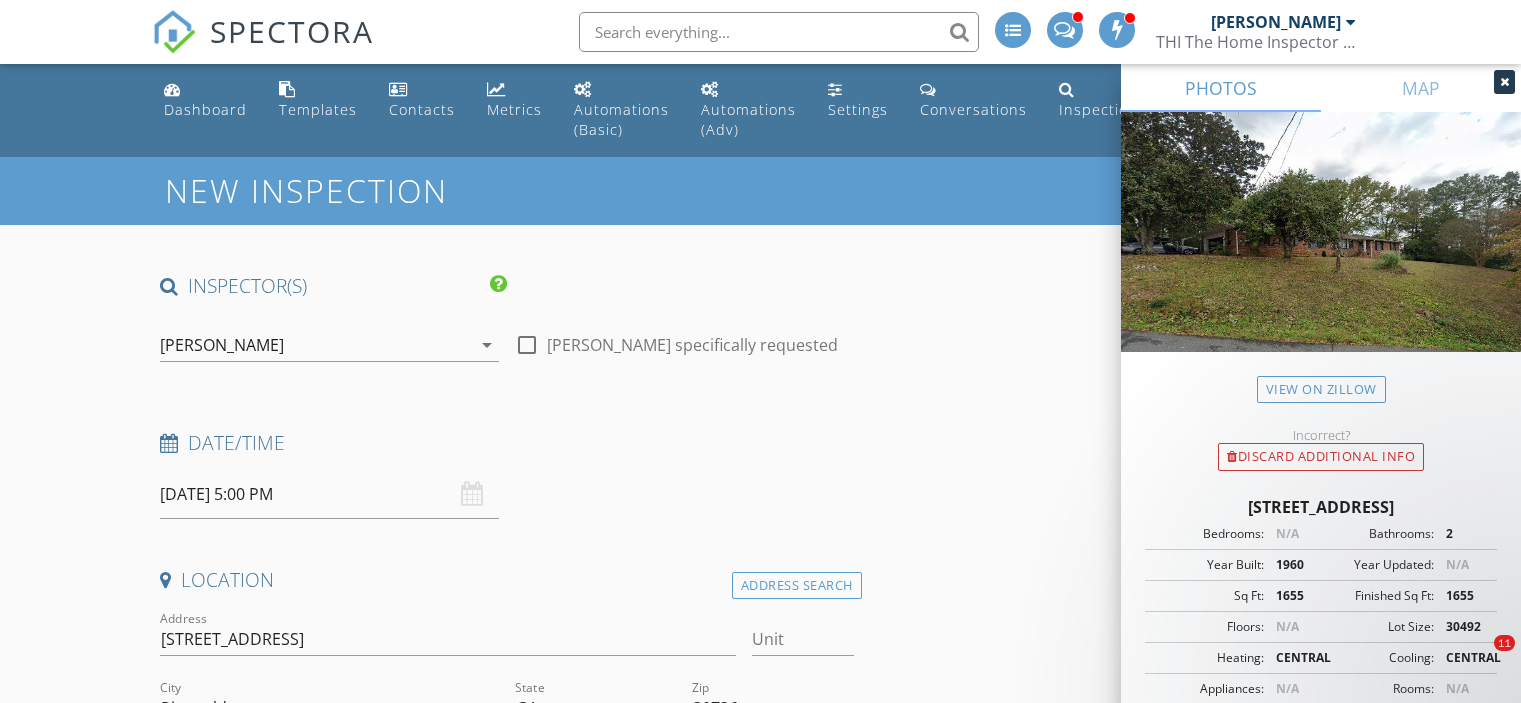 scroll, scrollTop: 2200, scrollLeft: 0, axis: vertical 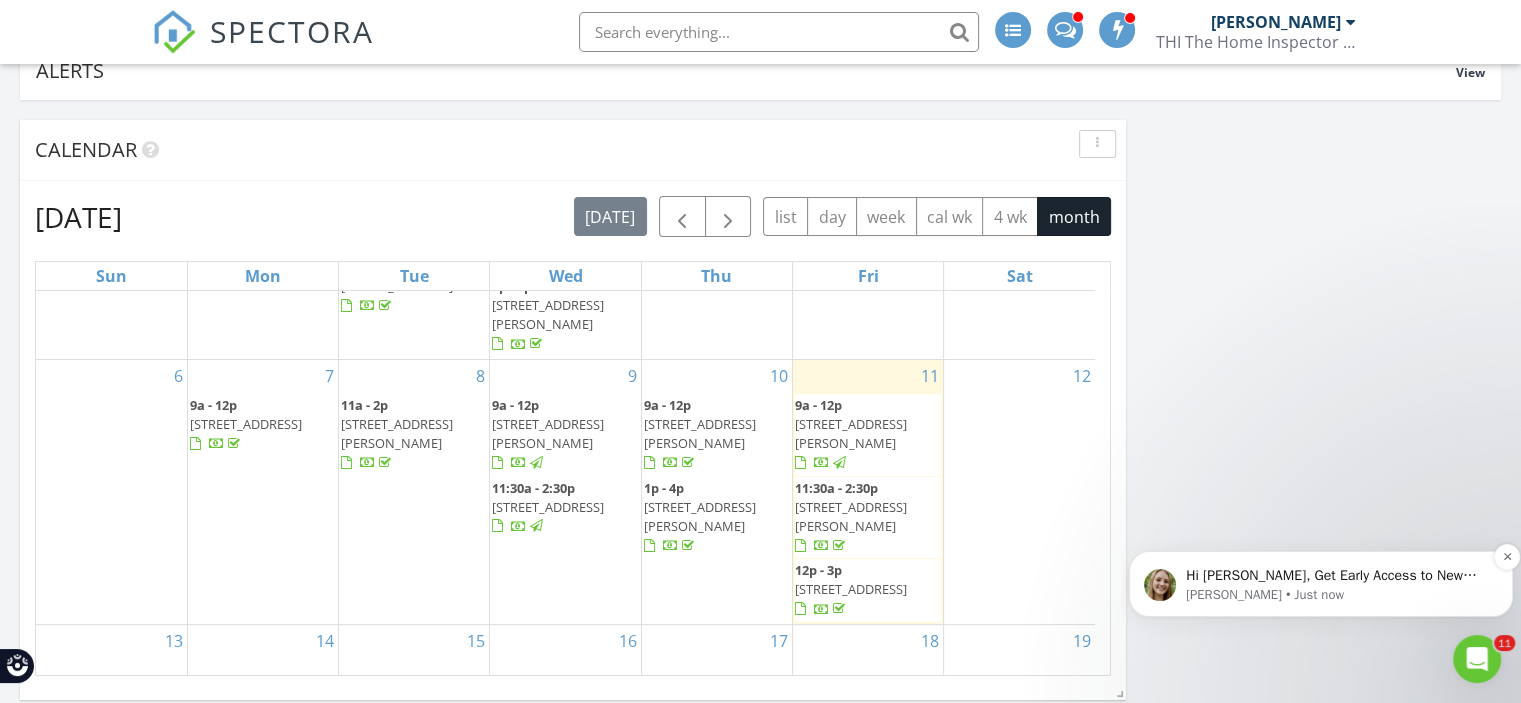 click on "[PERSON_NAME] • Just now" at bounding box center [1337, 595] 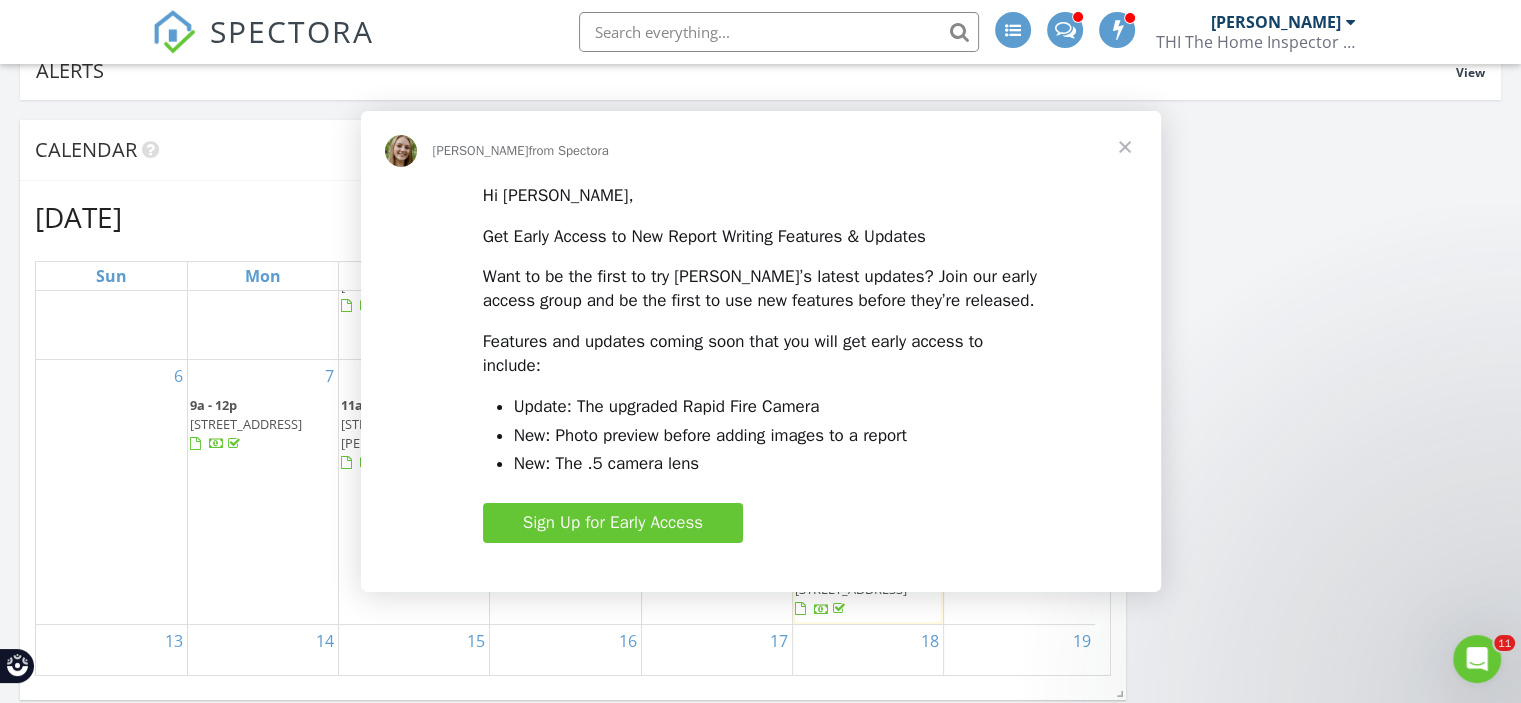 scroll, scrollTop: 0, scrollLeft: 0, axis: both 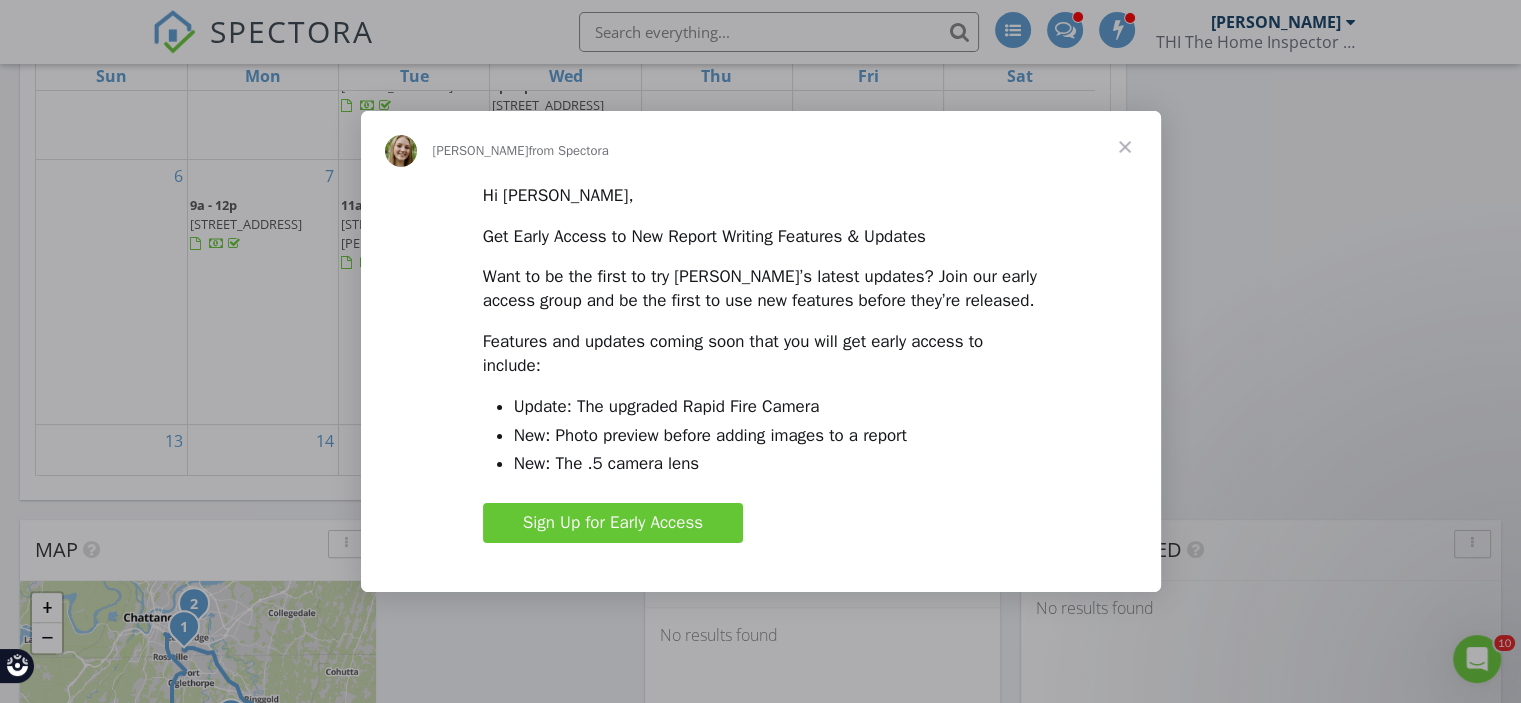 click at bounding box center (1125, 147) 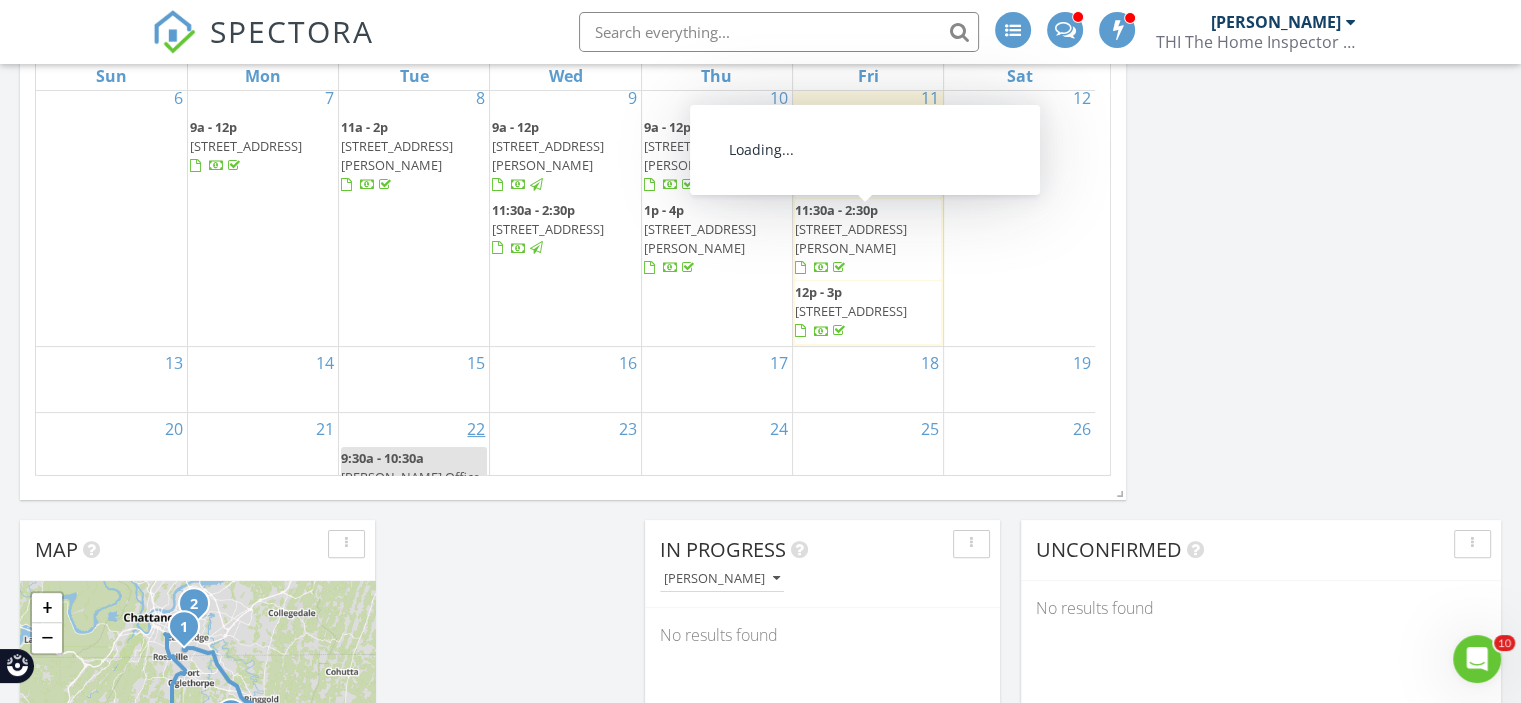 scroll, scrollTop: 300, scrollLeft: 0, axis: vertical 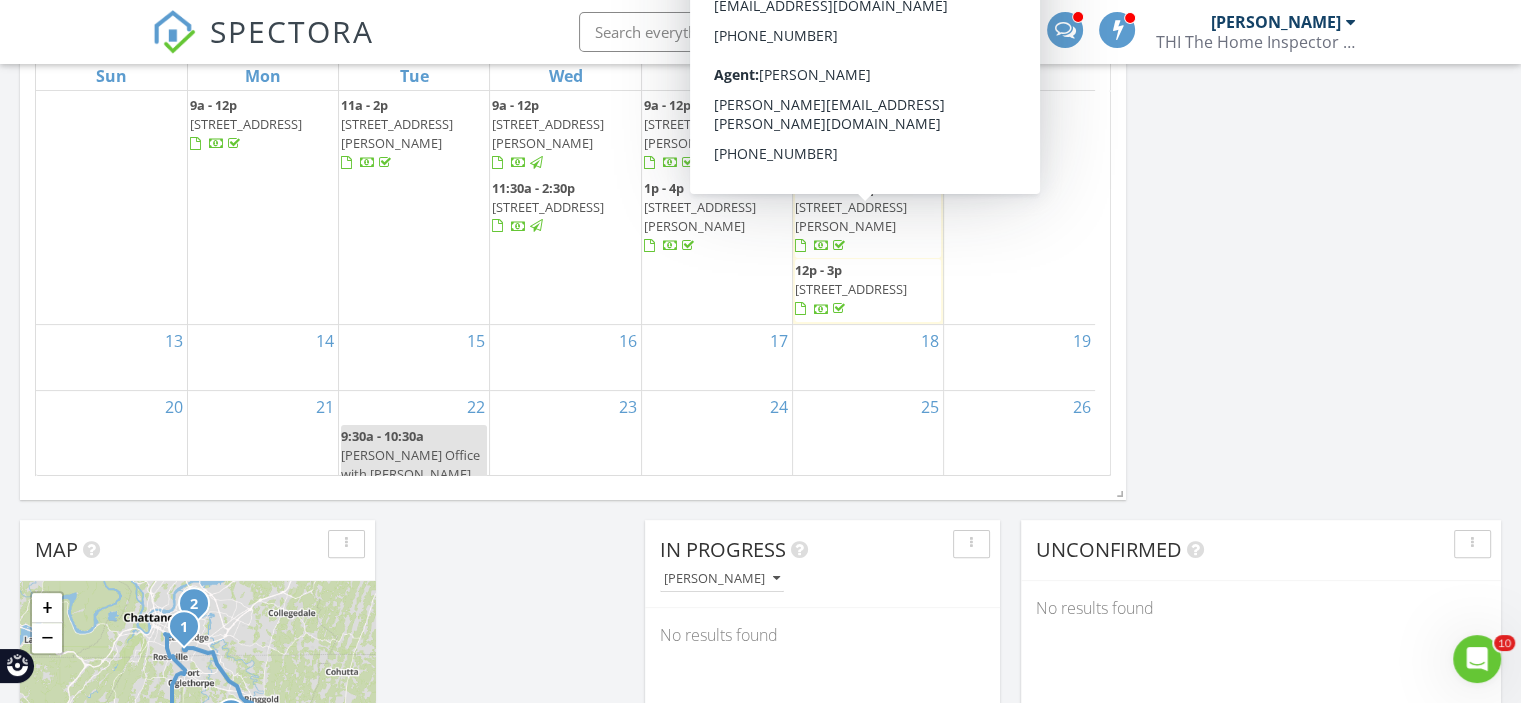 click on "14" at bounding box center (263, 357) 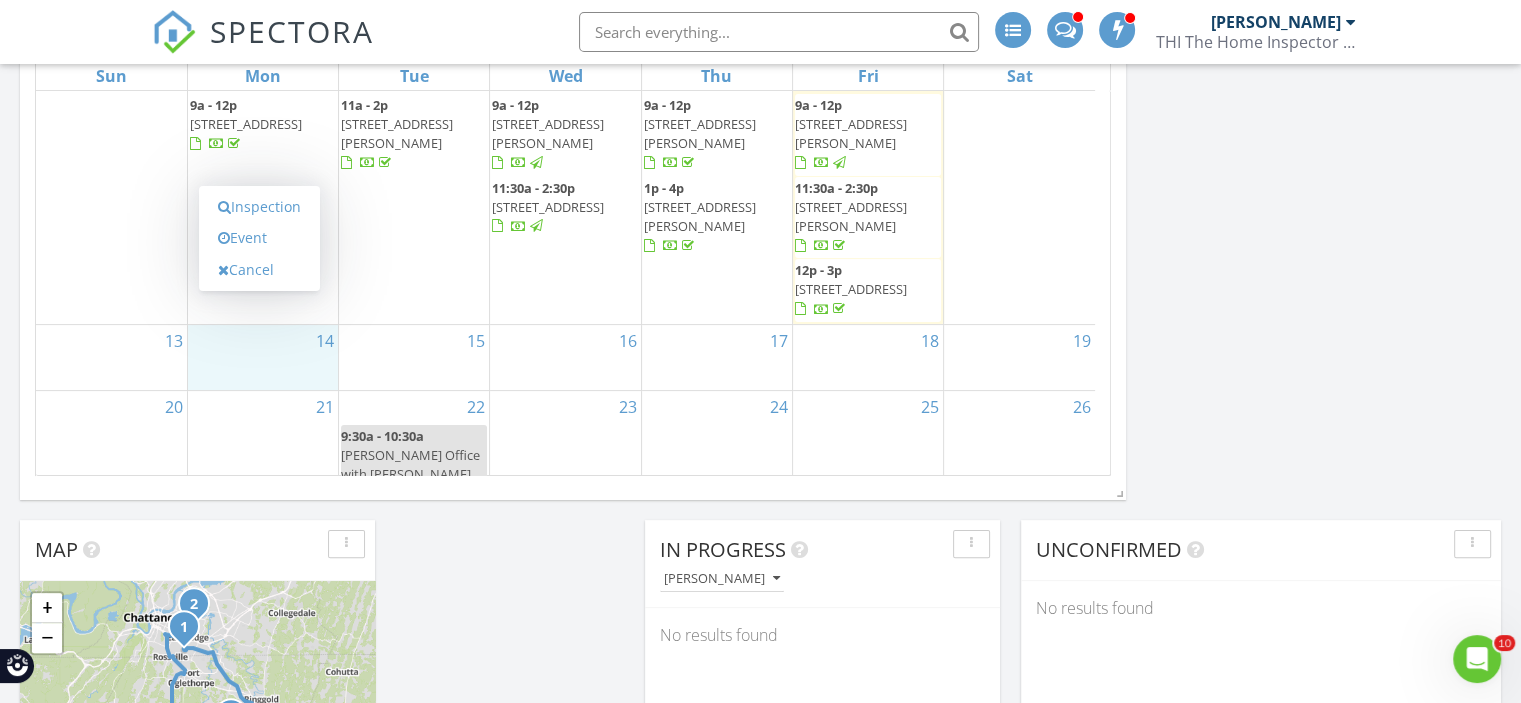 click on "16" at bounding box center (565, 357) 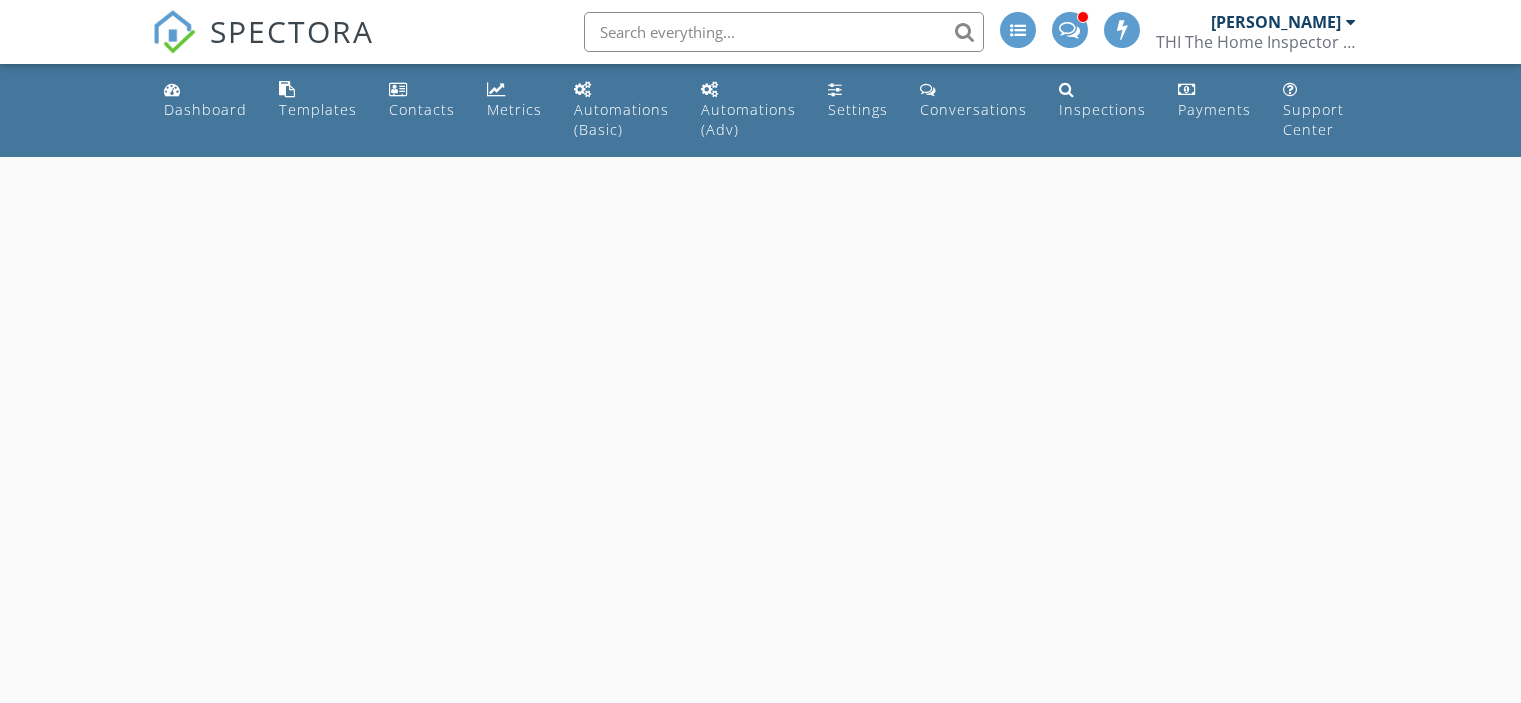 scroll, scrollTop: 0, scrollLeft: 0, axis: both 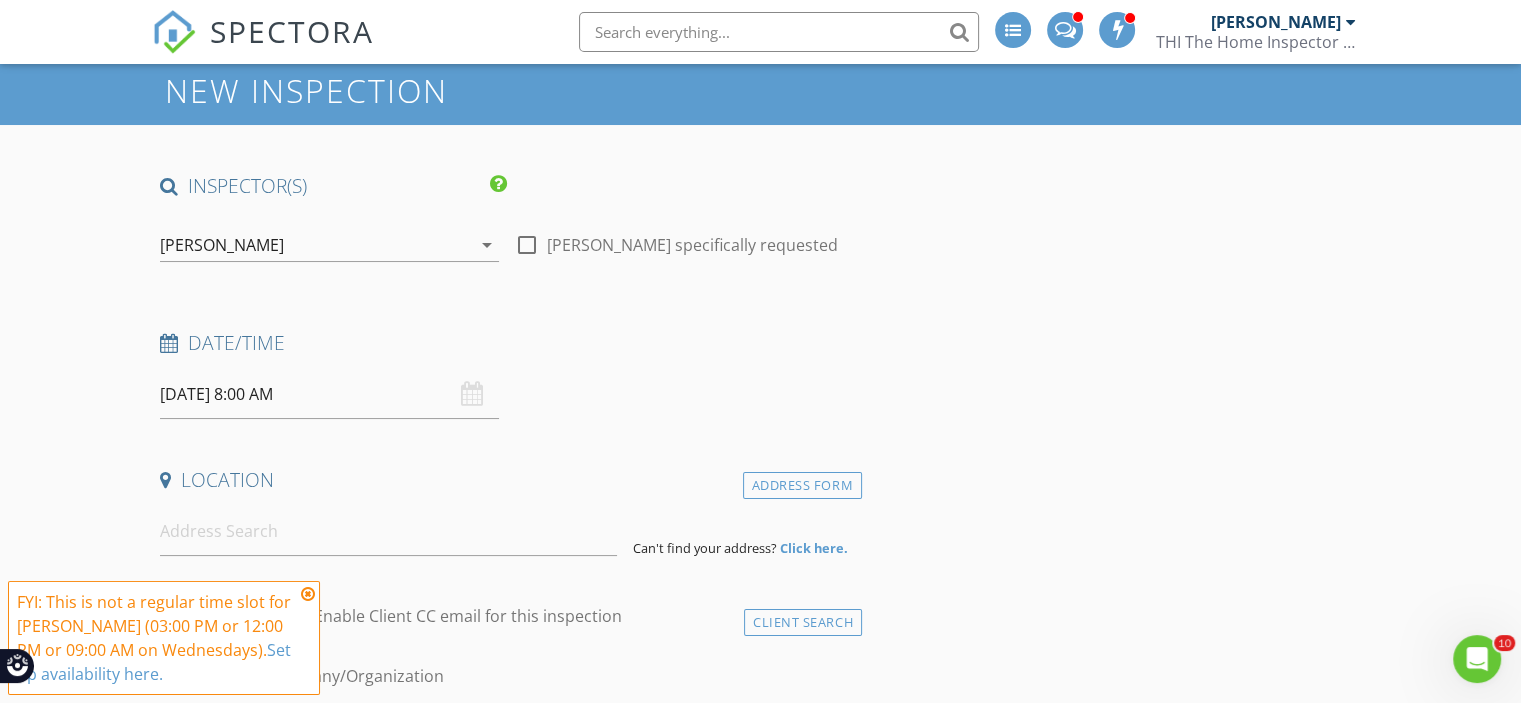 click at bounding box center (308, 594) 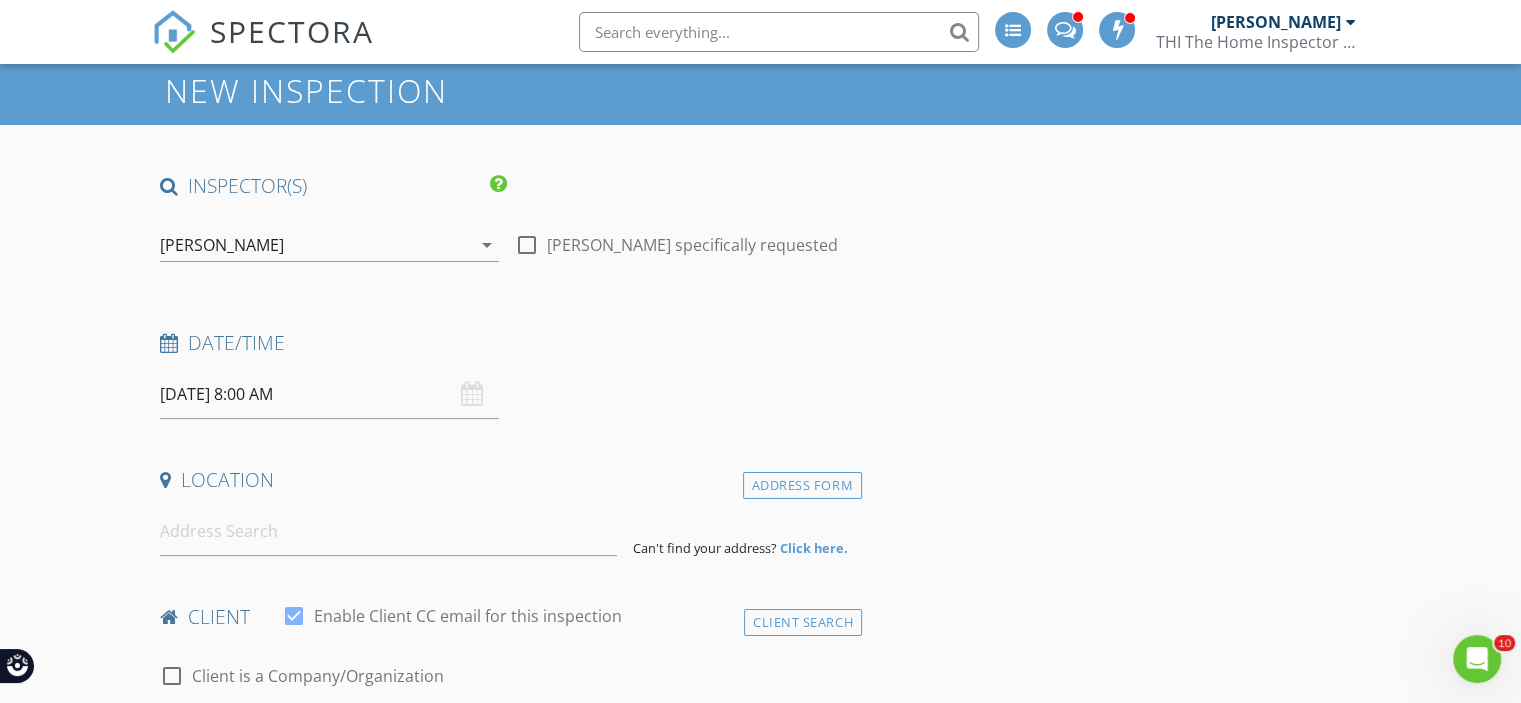 click on "07/16/2025 8:00 AM" at bounding box center (329, 394) 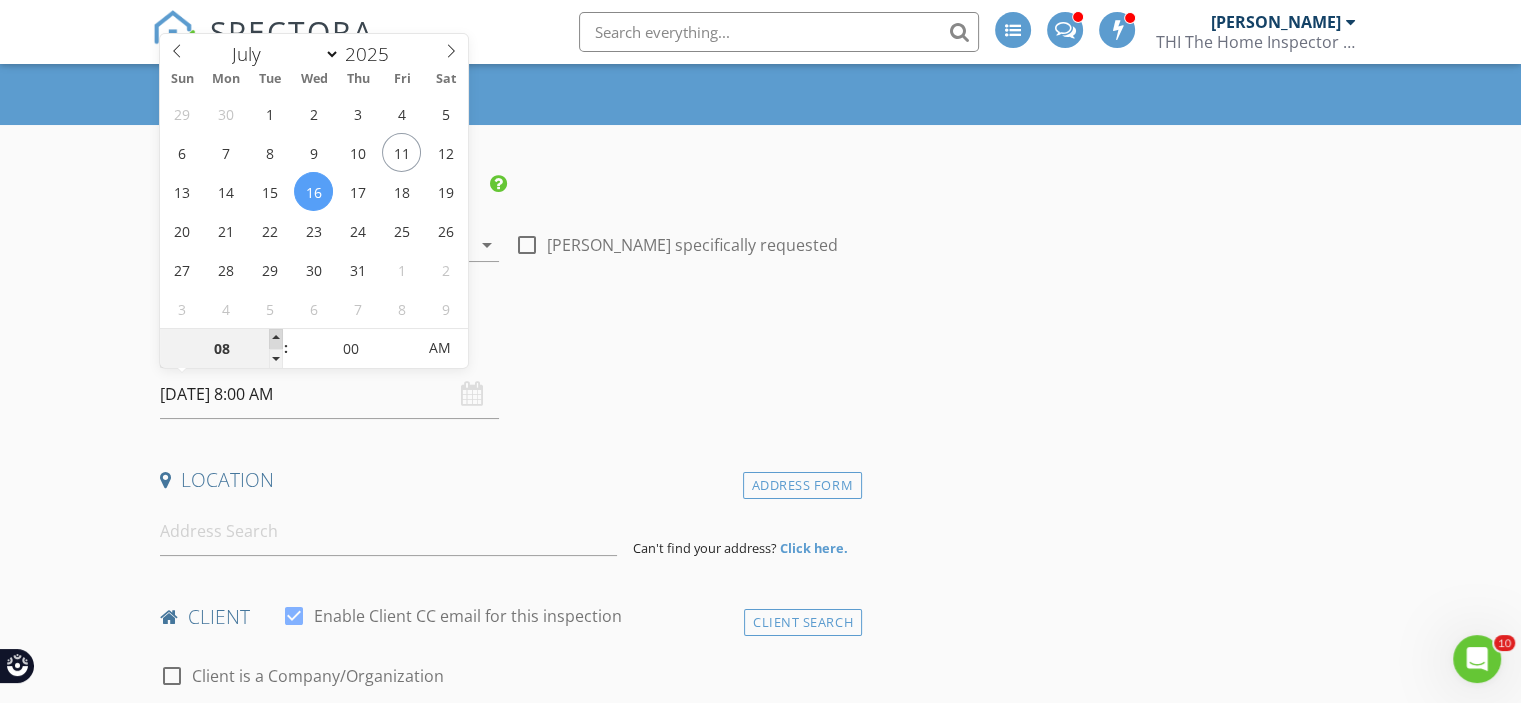 type on "09" 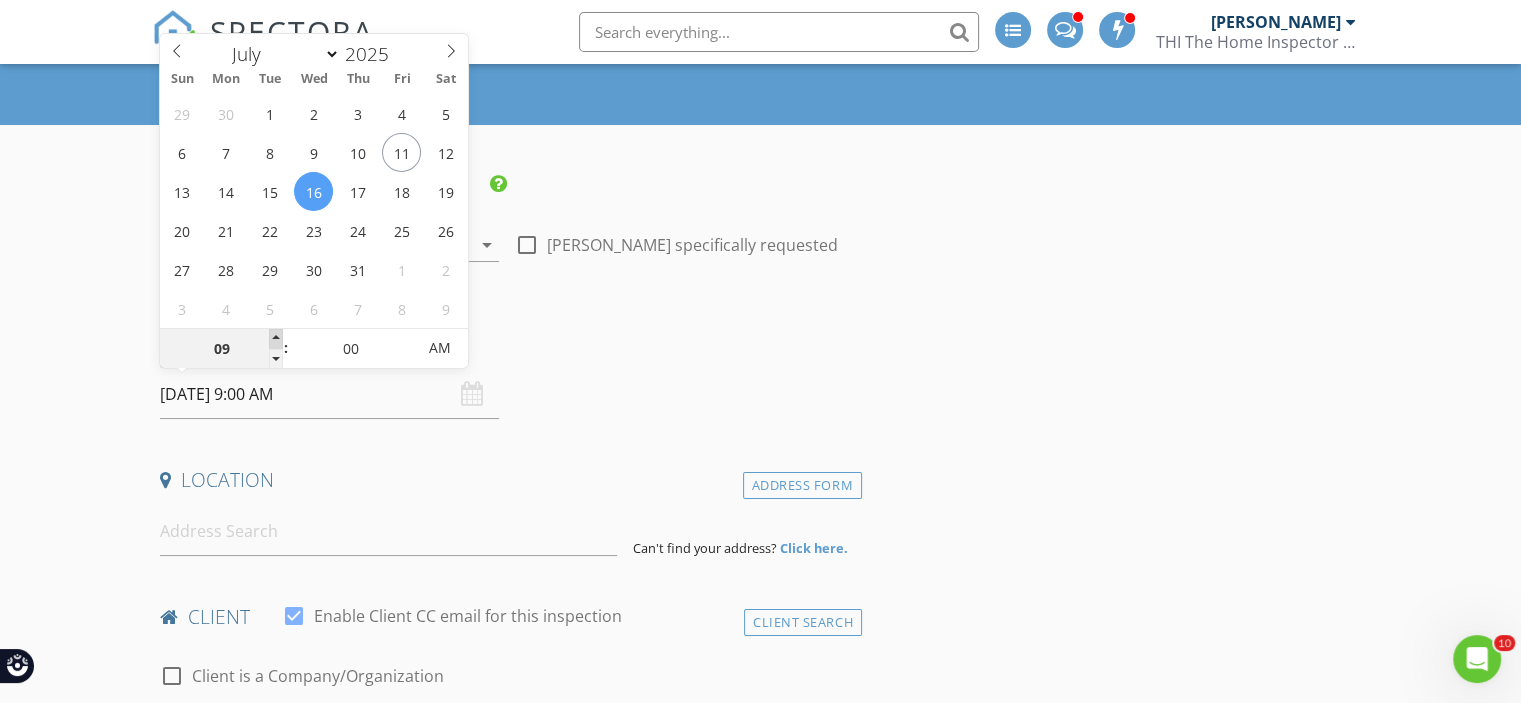 click at bounding box center (276, 339) 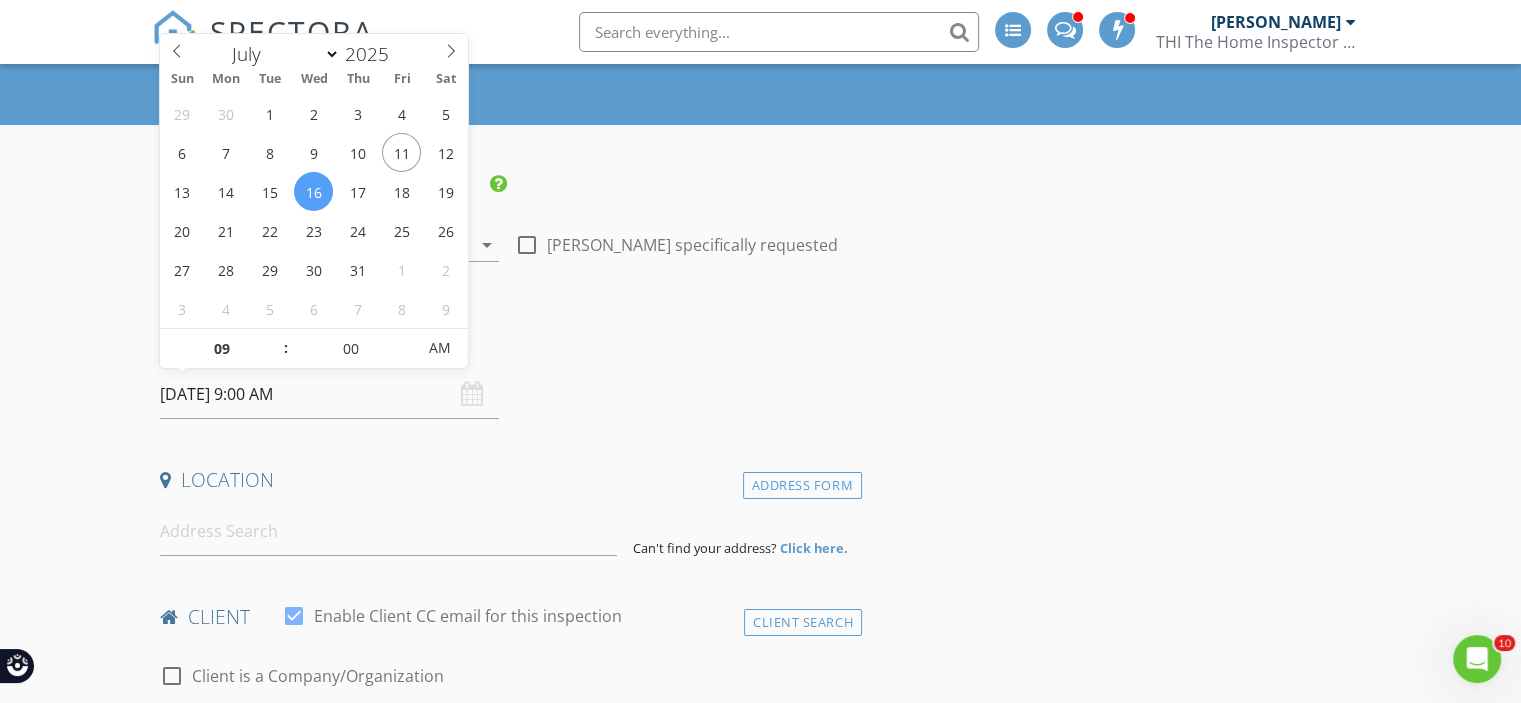 click on "Location" at bounding box center (507, 480) 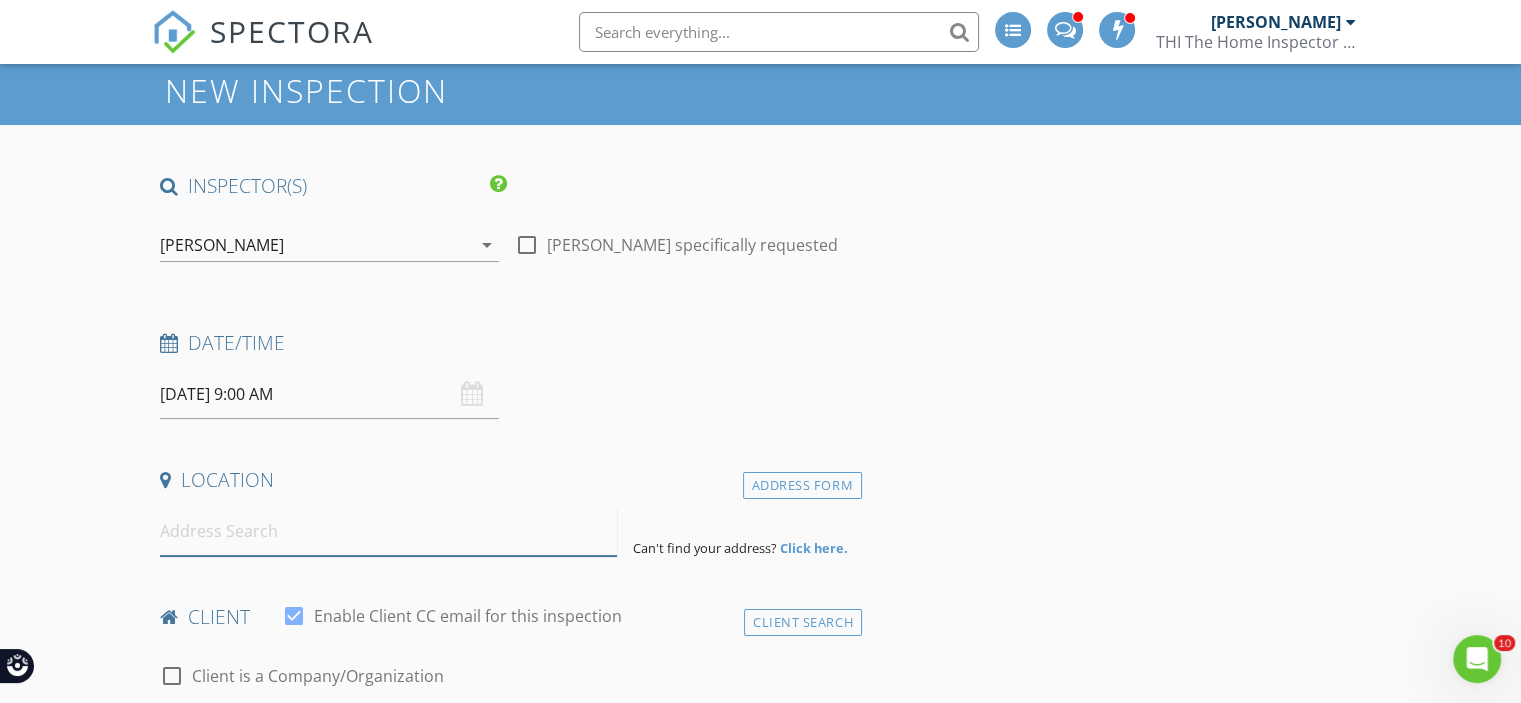 click at bounding box center [388, 531] 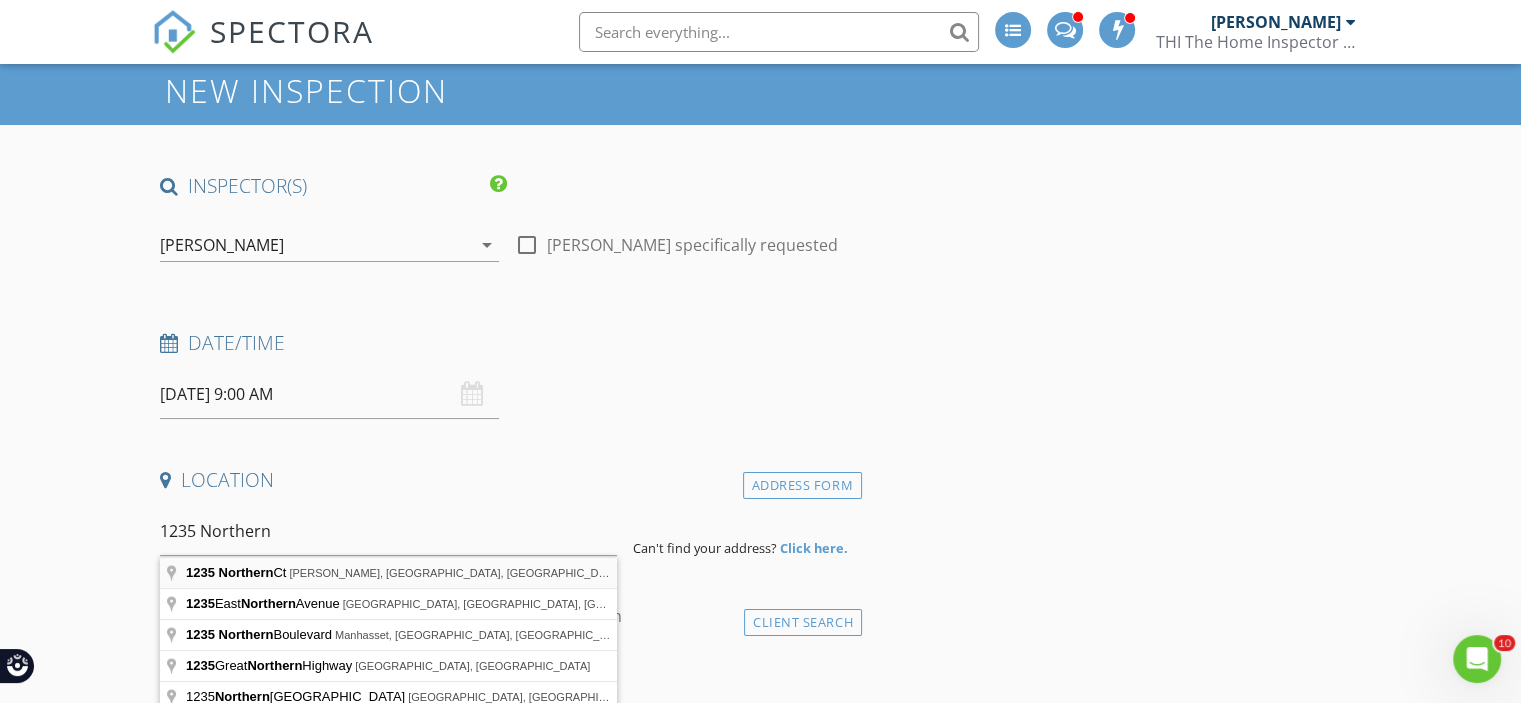 type on "1235 Northern Ct, Hixson, TN, USA" 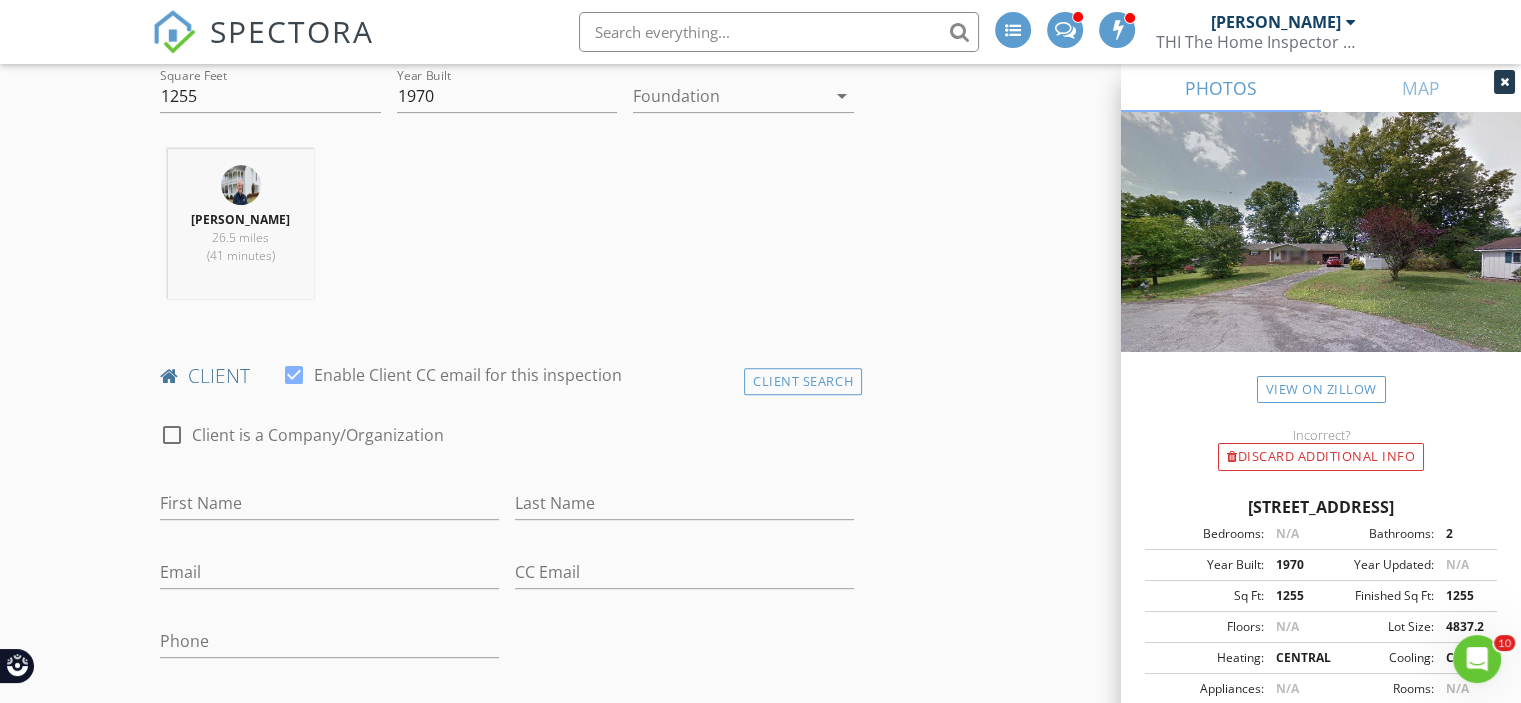 scroll, scrollTop: 800, scrollLeft: 0, axis: vertical 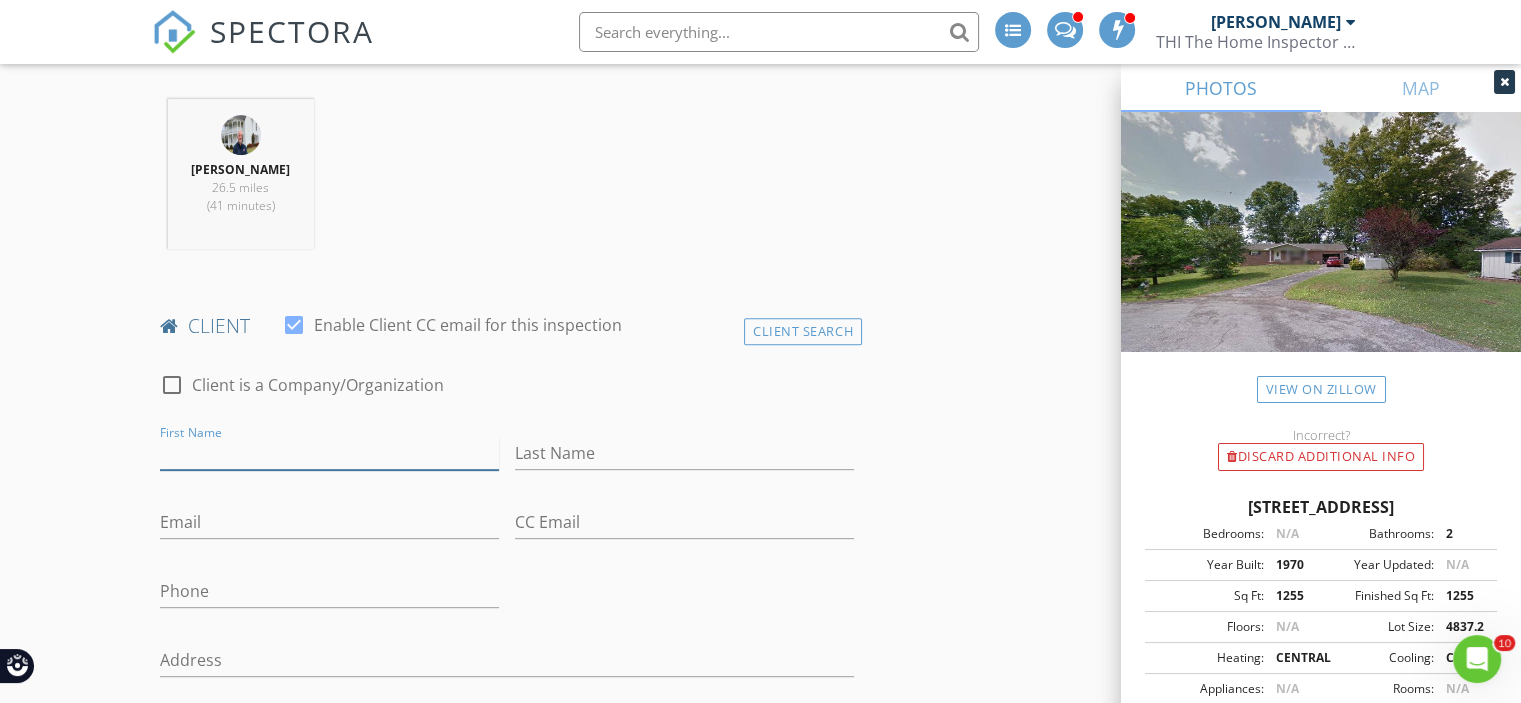 click on "First Name" at bounding box center (329, 453) 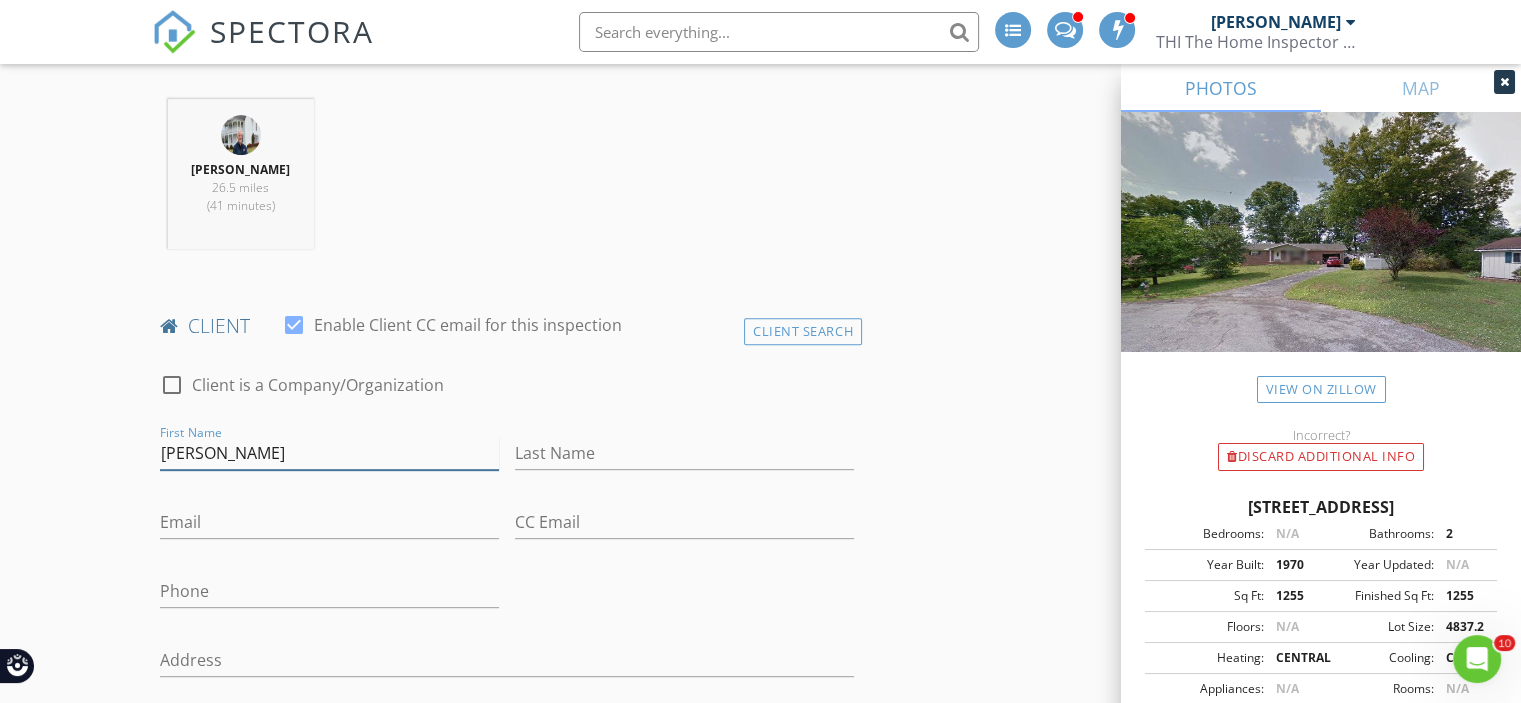 type on "Jenna" 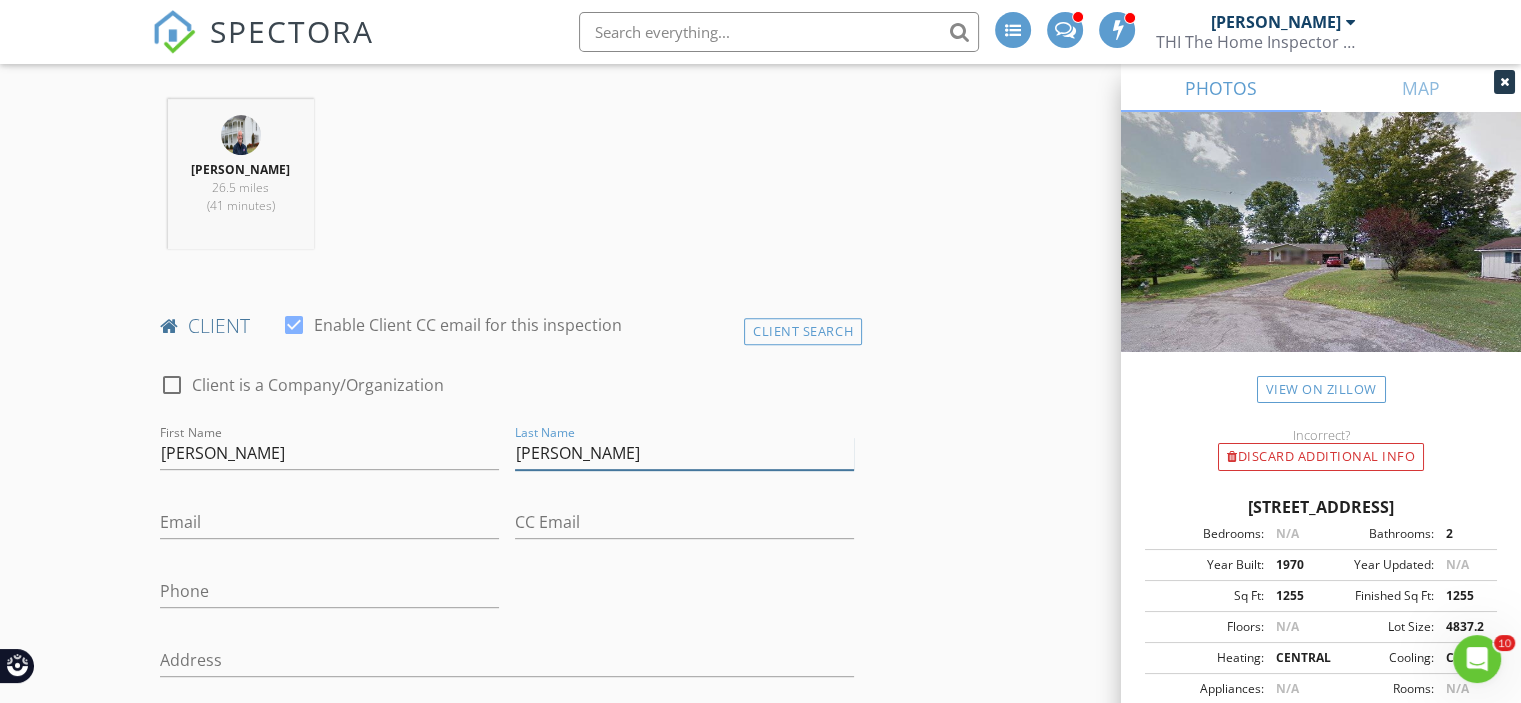 type on "Walker" 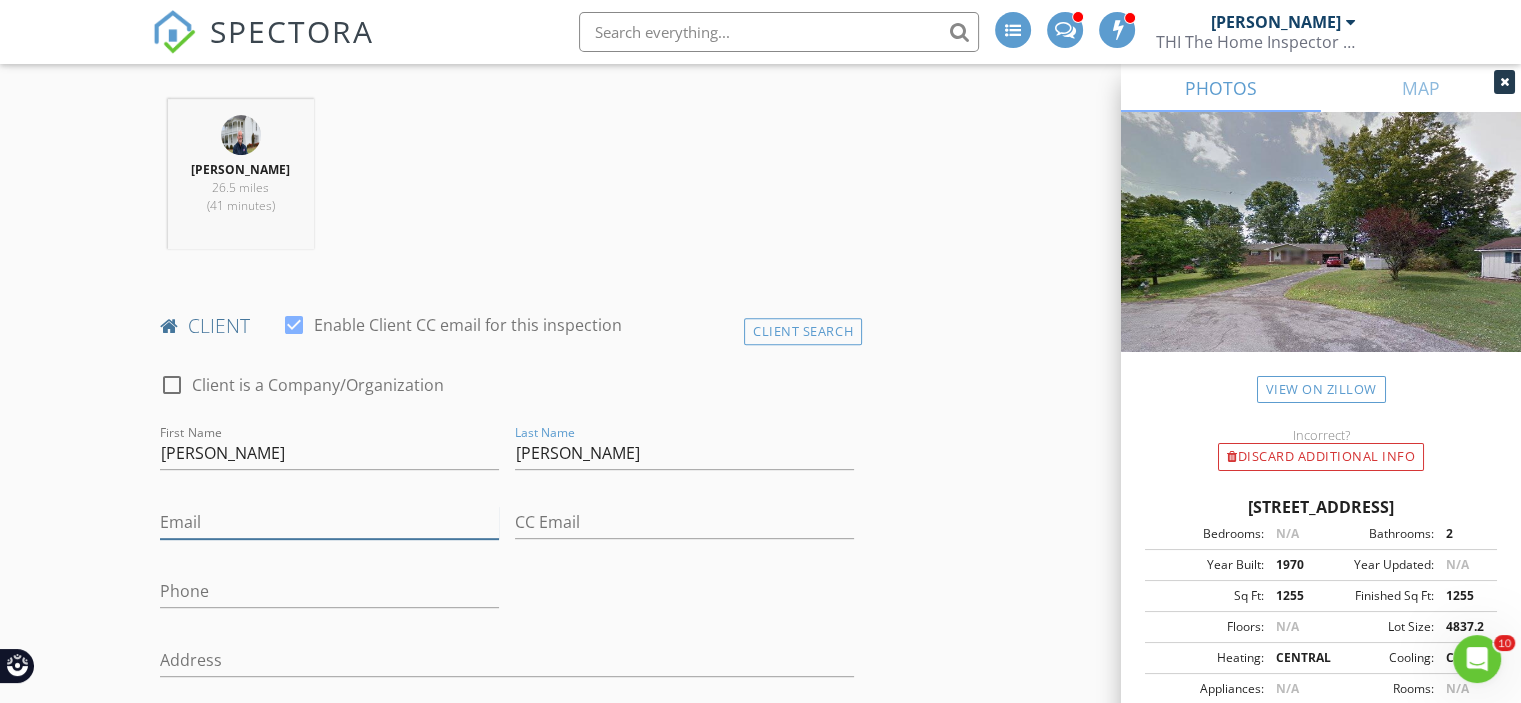 click on "Email" at bounding box center [329, 522] 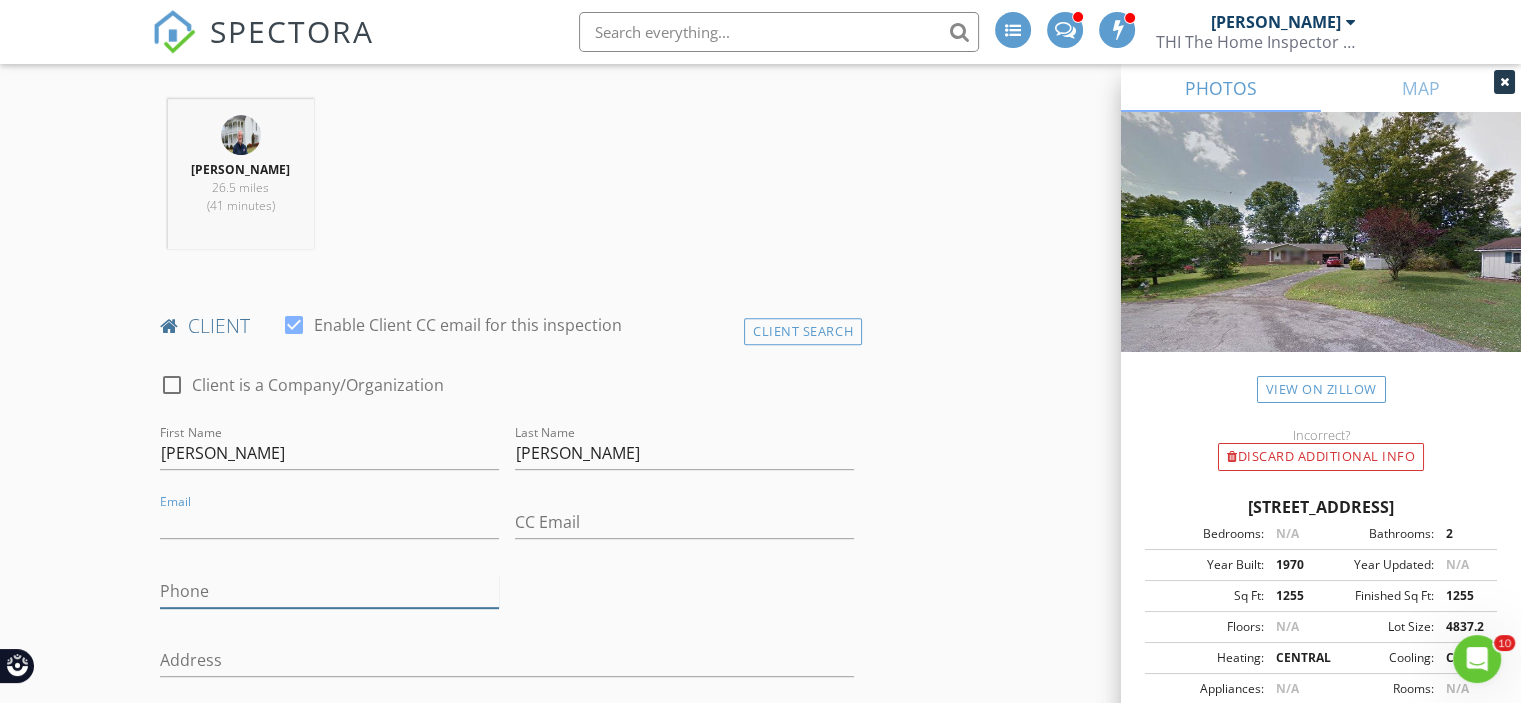 click on "Phone" at bounding box center [329, 591] 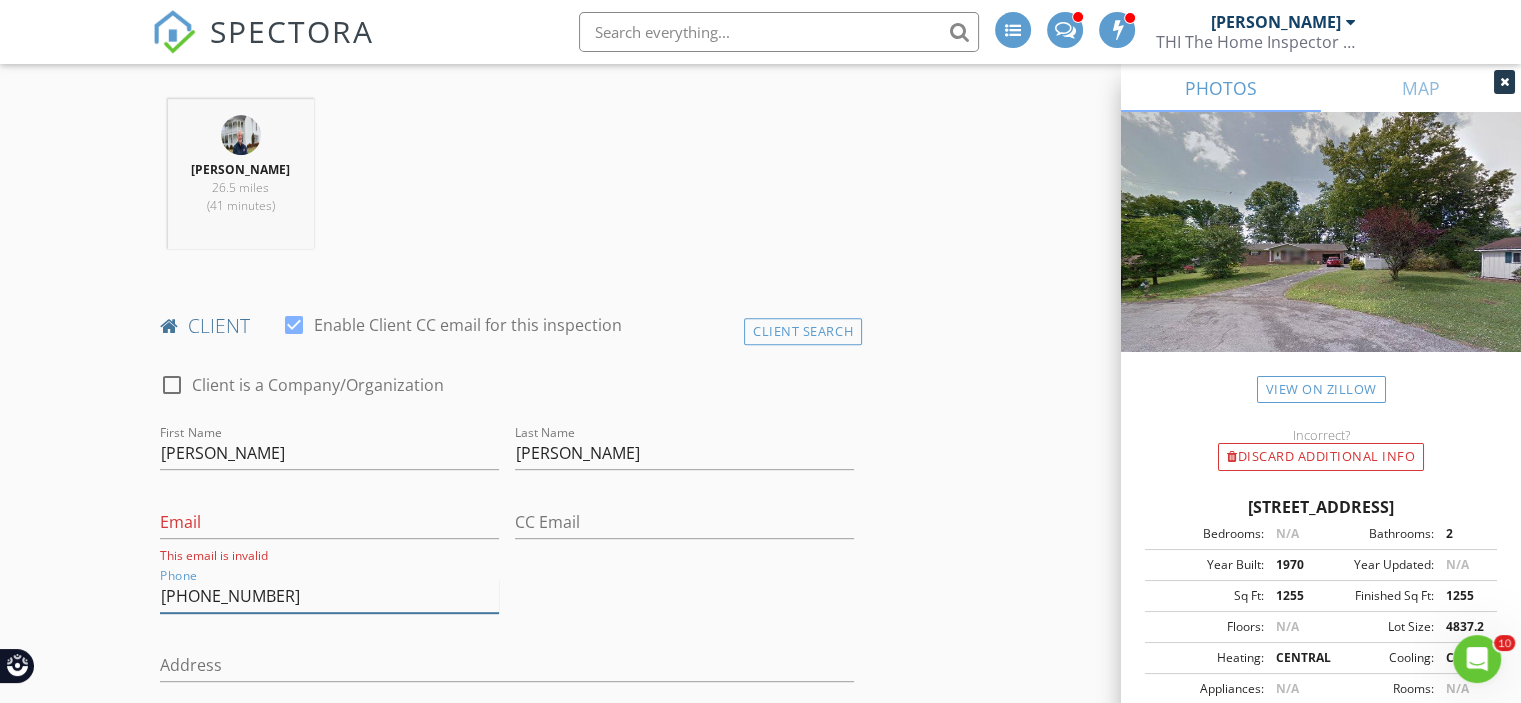 type on "937-776-2977" 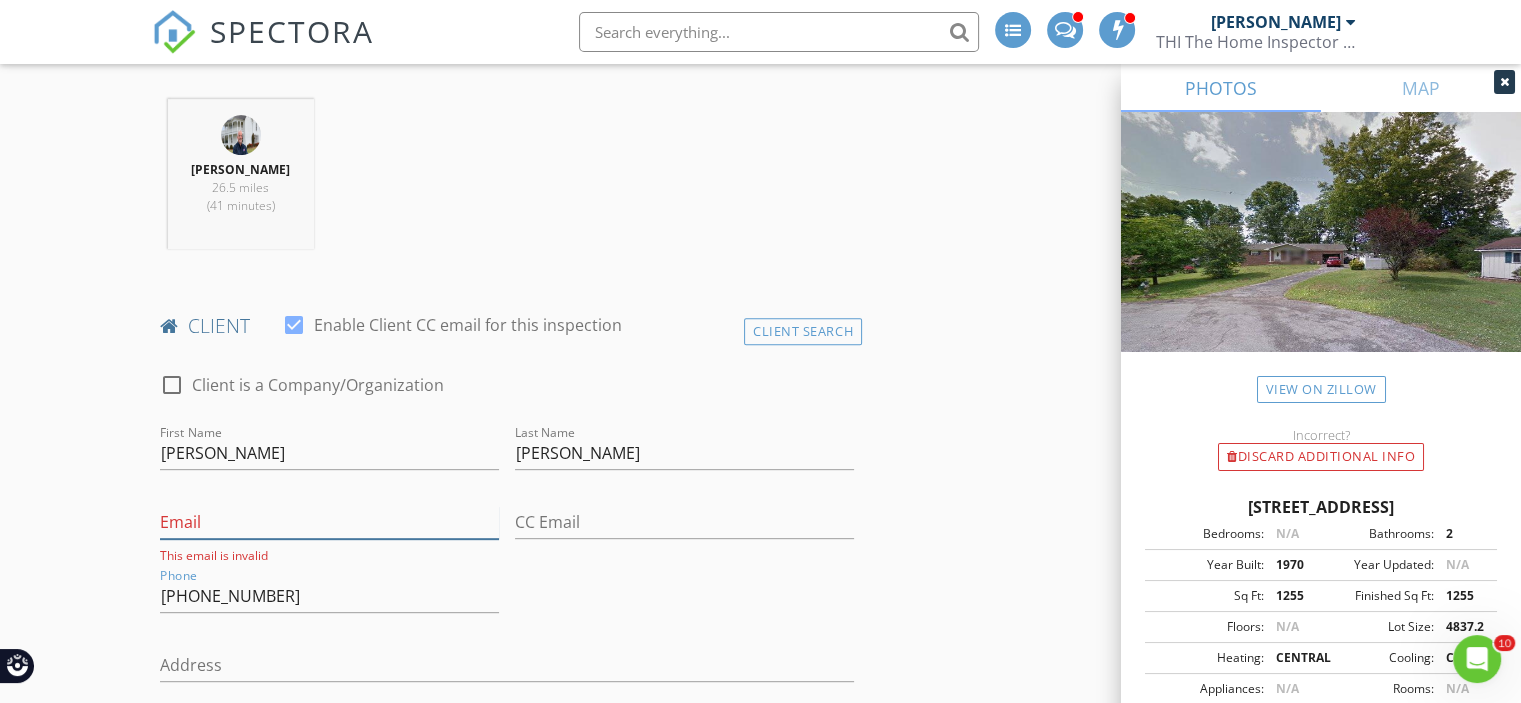 click on "Email" at bounding box center (329, 522) 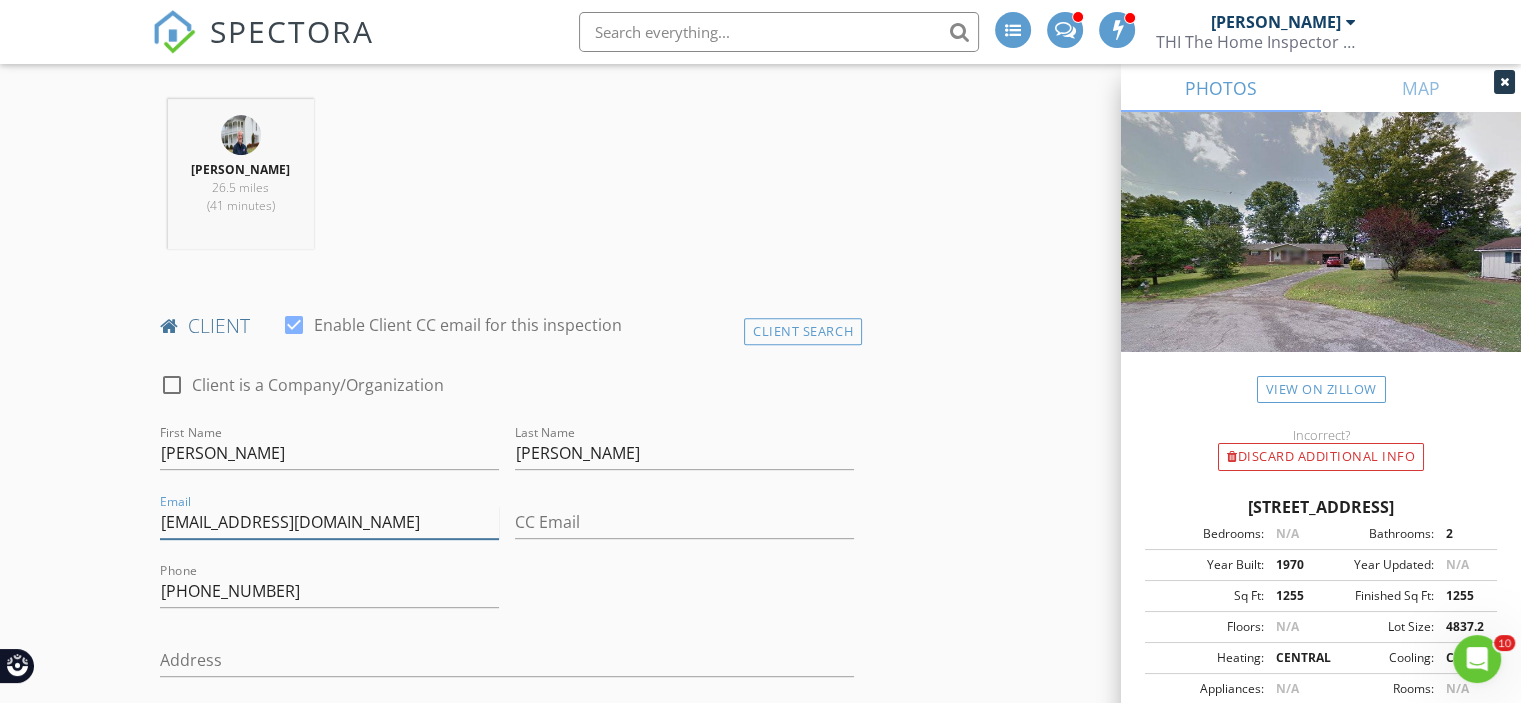 type on "jnw05d@gmail.com" 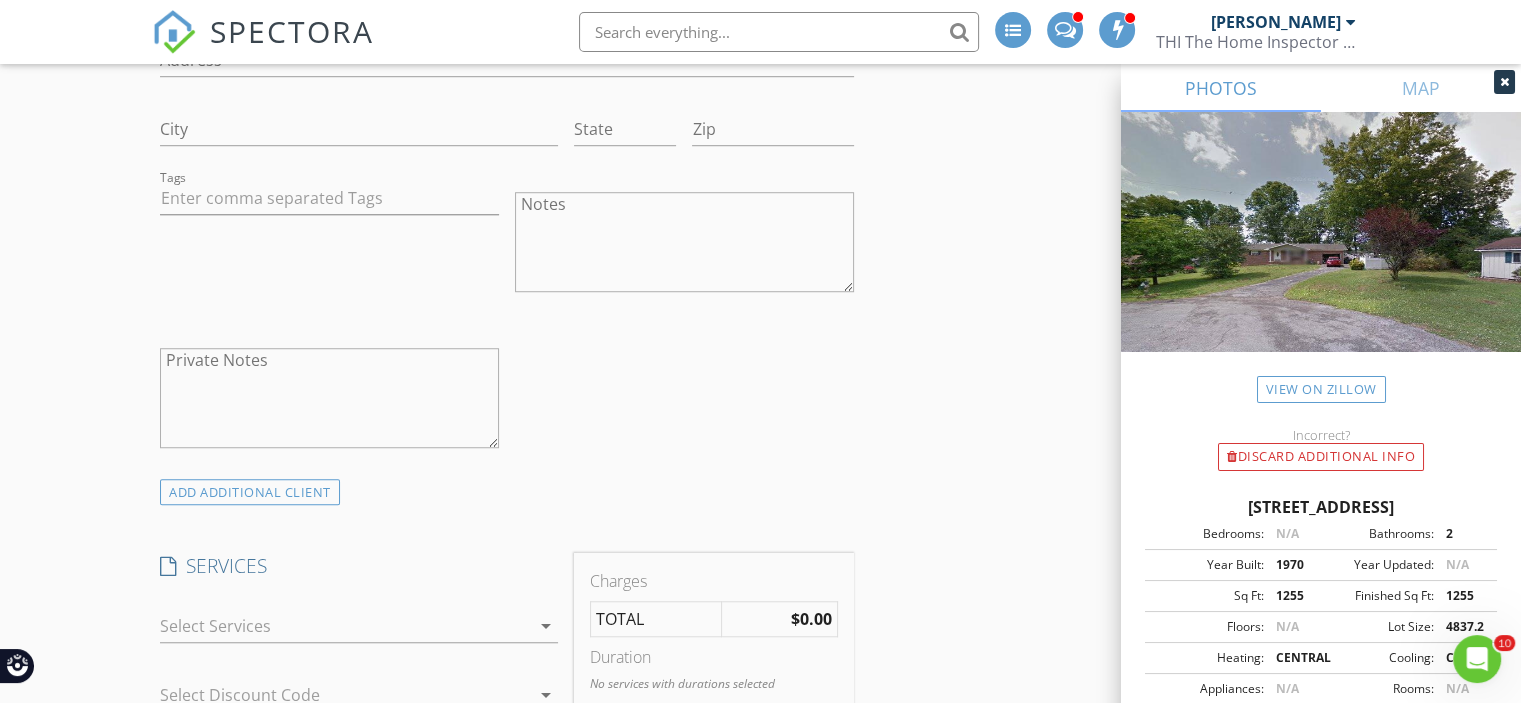 scroll, scrollTop: 1600, scrollLeft: 0, axis: vertical 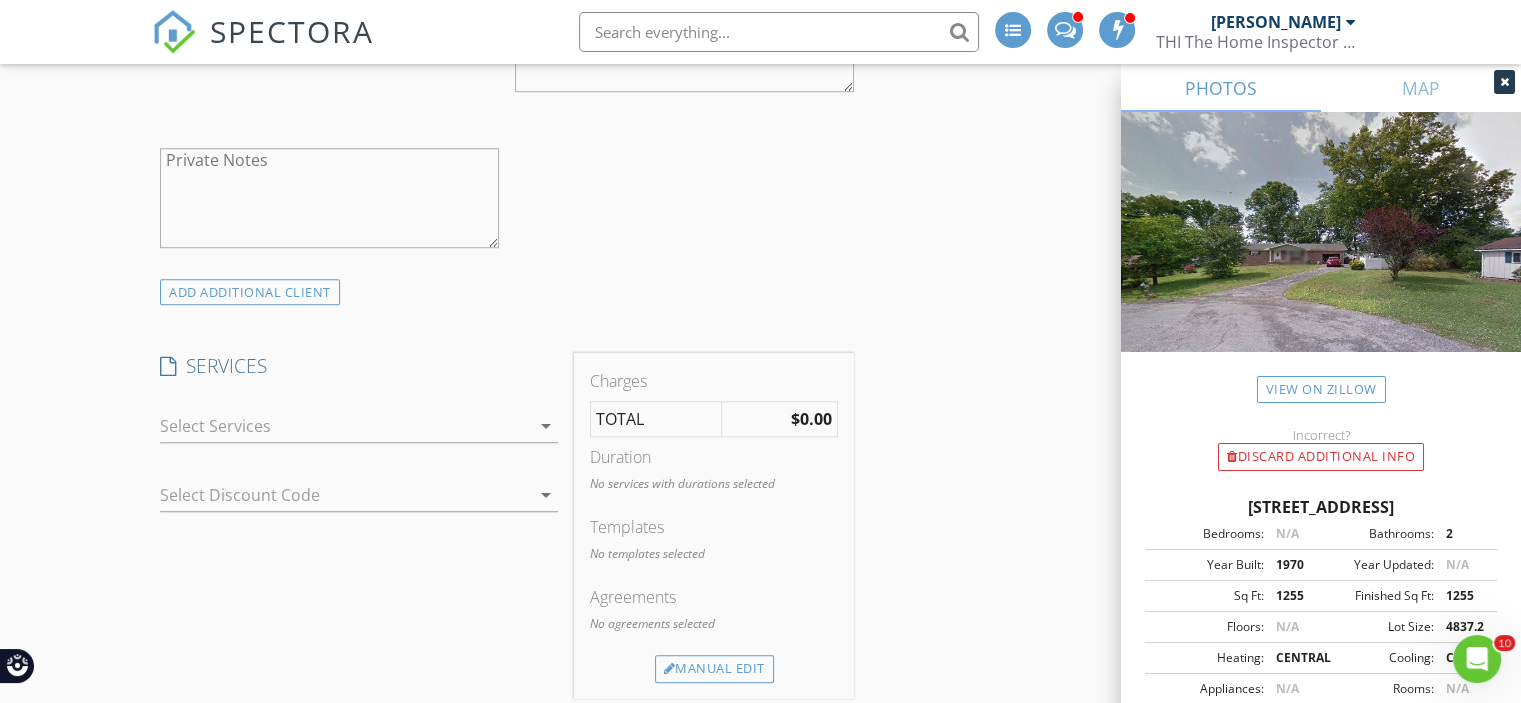 click at bounding box center [345, 426] 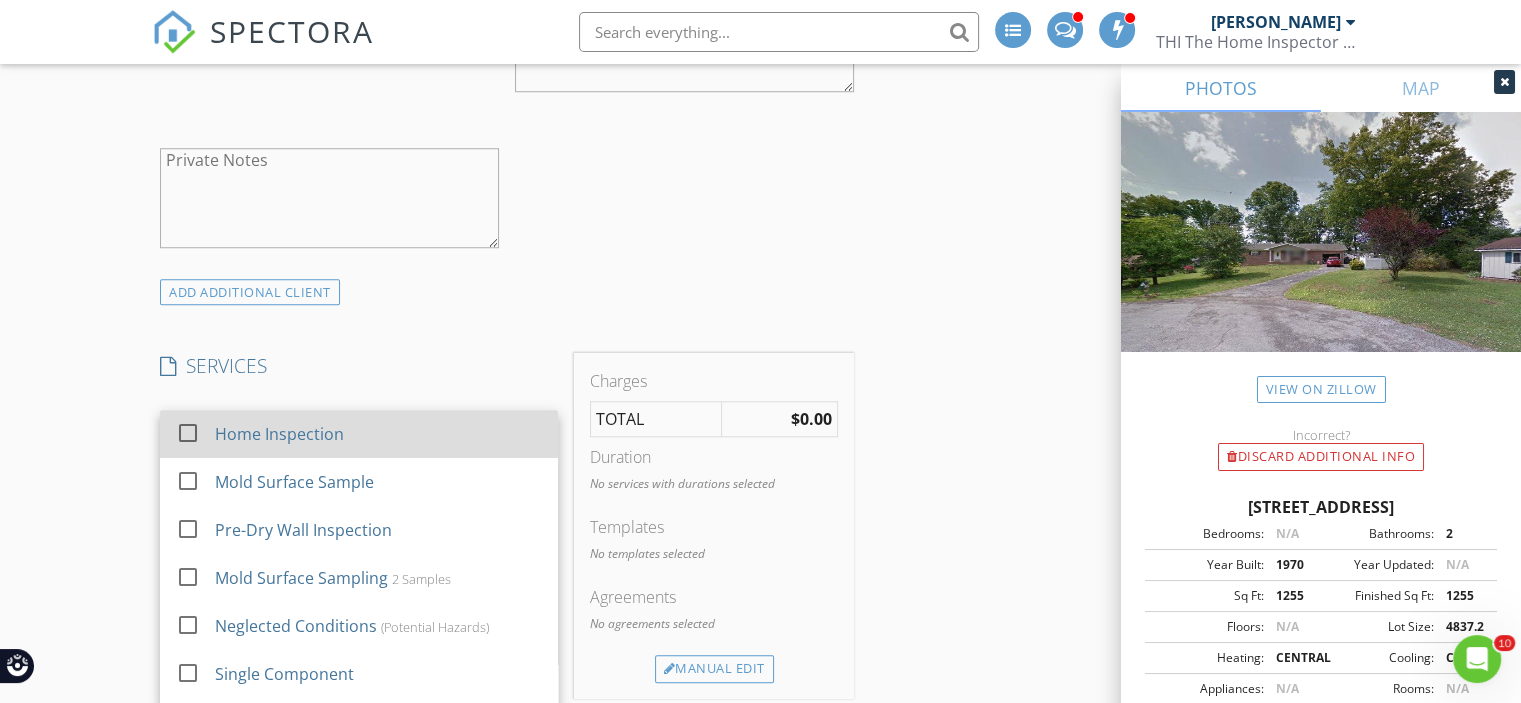click at bounding box center (188, 432) 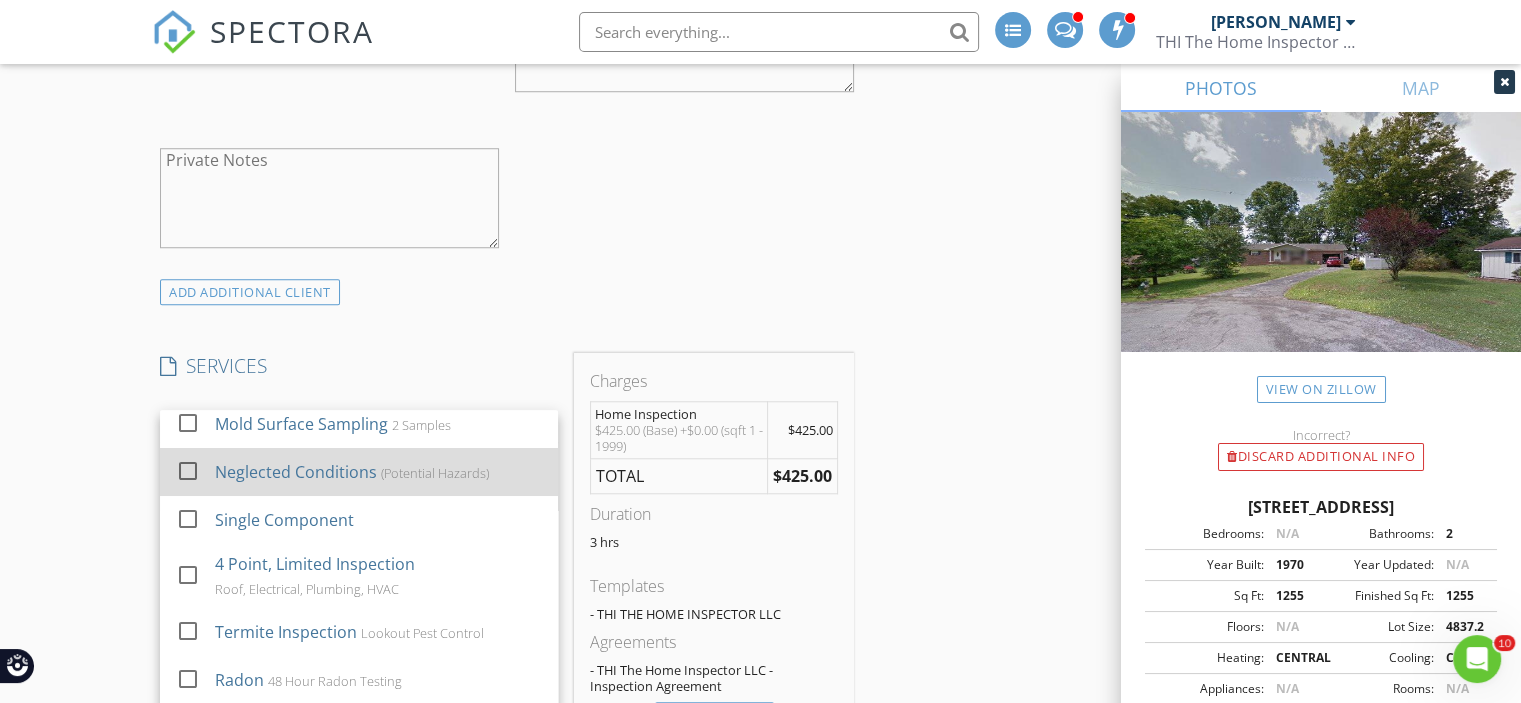 scroll, scrollTop: 200, scrollLeft: 0, axis: vertical 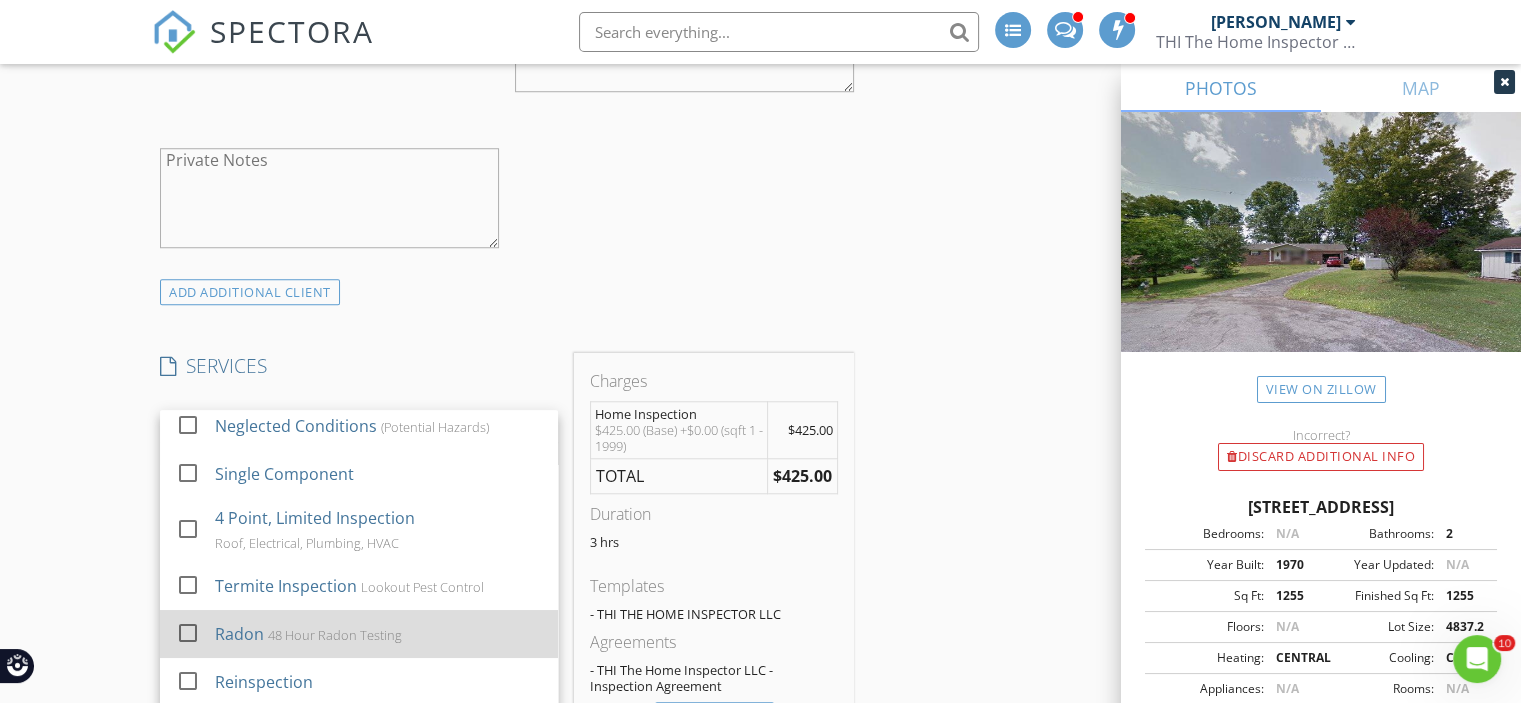 click at bounding box center (188, 632) 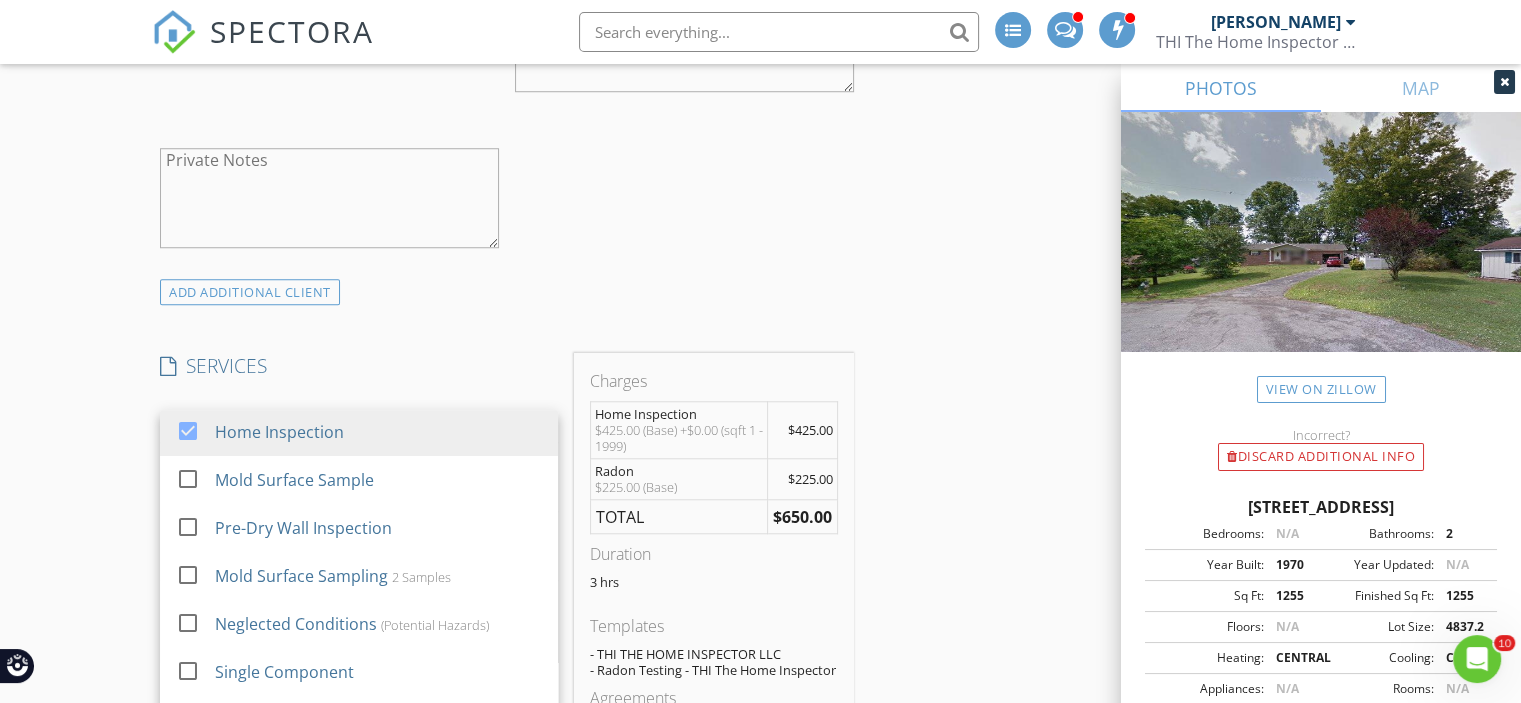 scroll, scrollTop: 0, scrollLeft: 0, axis: both 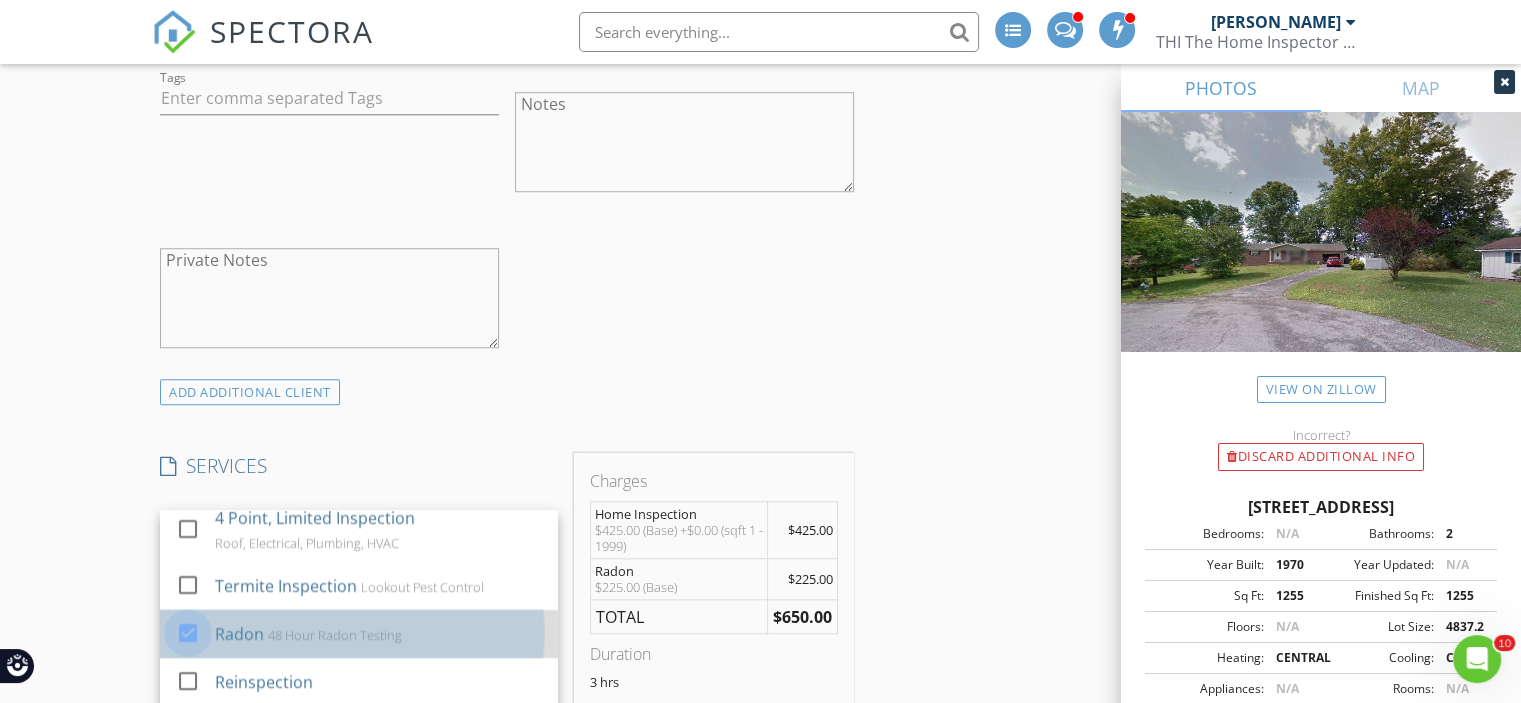 click at bounding box center [188, 632] 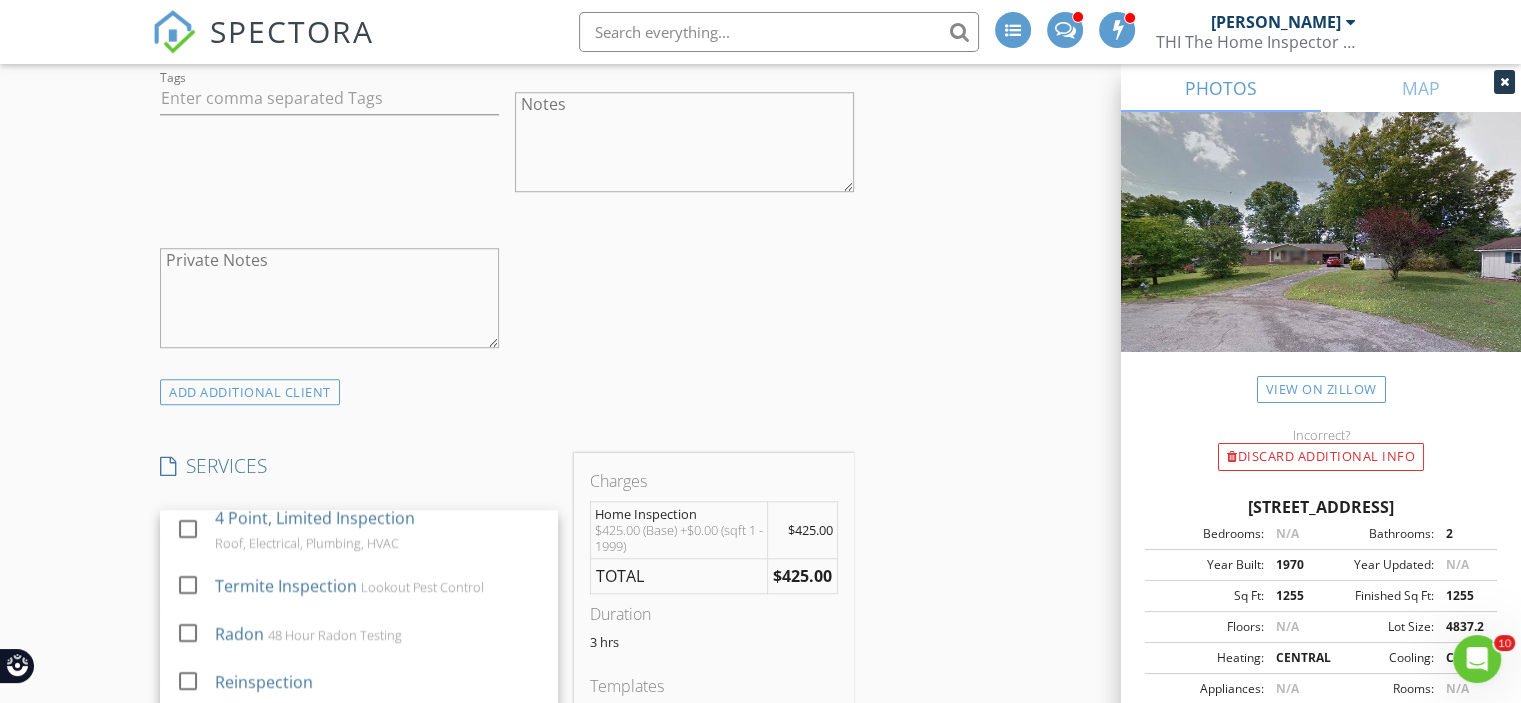click on "New Inspection
INSPECTOR(S)
check_box   Mel Edwards   PRIMARY   Mel Edwards arrow_drop_down   check_box_outline_blank Mel Edwards specifically requested
Date/Time
07/16/2025 9:00 AM
Location
Address Search       Address 1235 Northern Ct   Unit   City Chattanooga   State TN   Zip 37343   County Hamilton     Square Feet 1255   Year Built 1970   Foundation arrow_drop_down     Mel Edwards     26.5 miles     (41 minutes)
client
check_box Enable Client CC email for this inspection   Client Search     check_box_outline_blank Client is a Company/Organization     First Name Jenna   Last Name Walker   Email jnw05d@gmail.com   CC Email   Phone 937-776-2977   Address   City   State   Zip     Tags         Notes   Private Notes
ADD ADDITIONAL client
SERVICES
check_box" at bounding box center (760, 720) 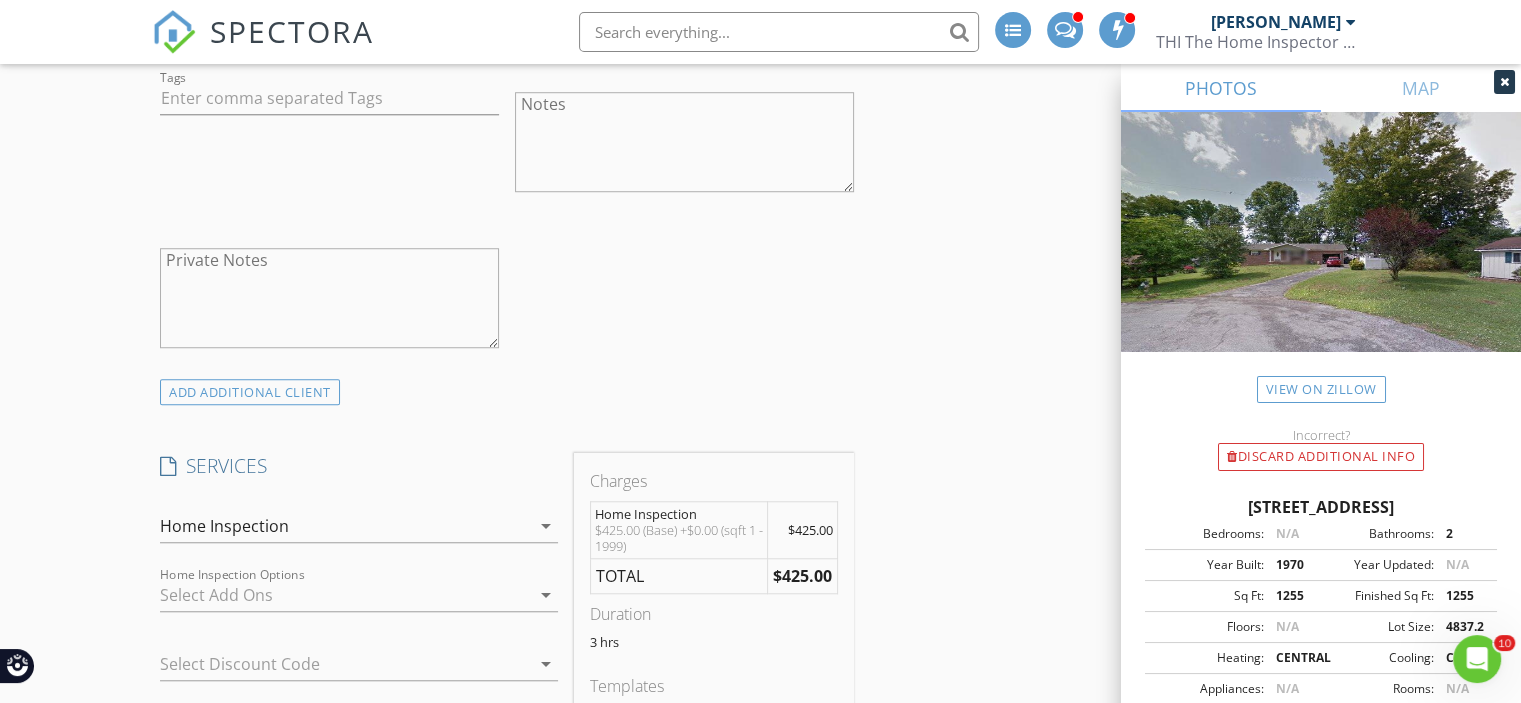 click at bounding box center [345, 595] 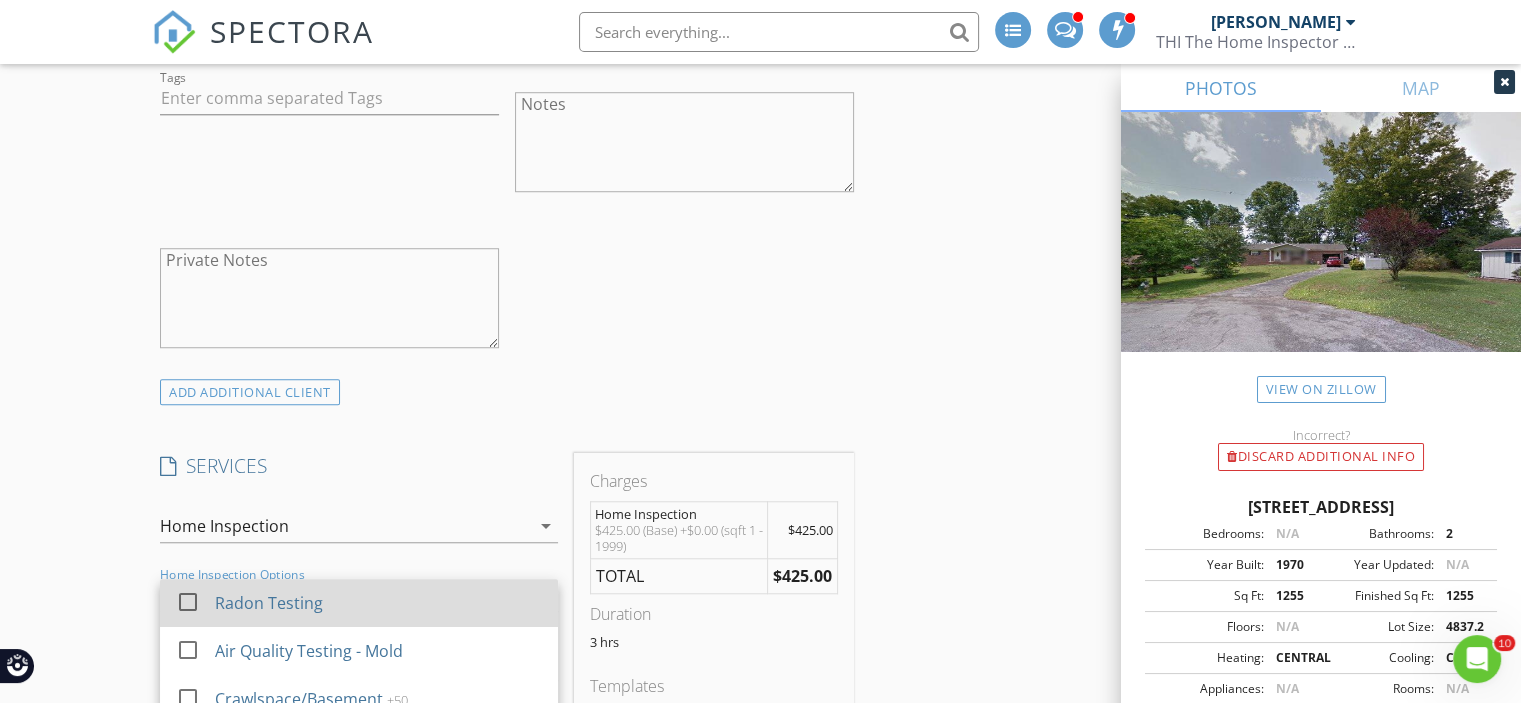 click at bounding box center [188, 601] 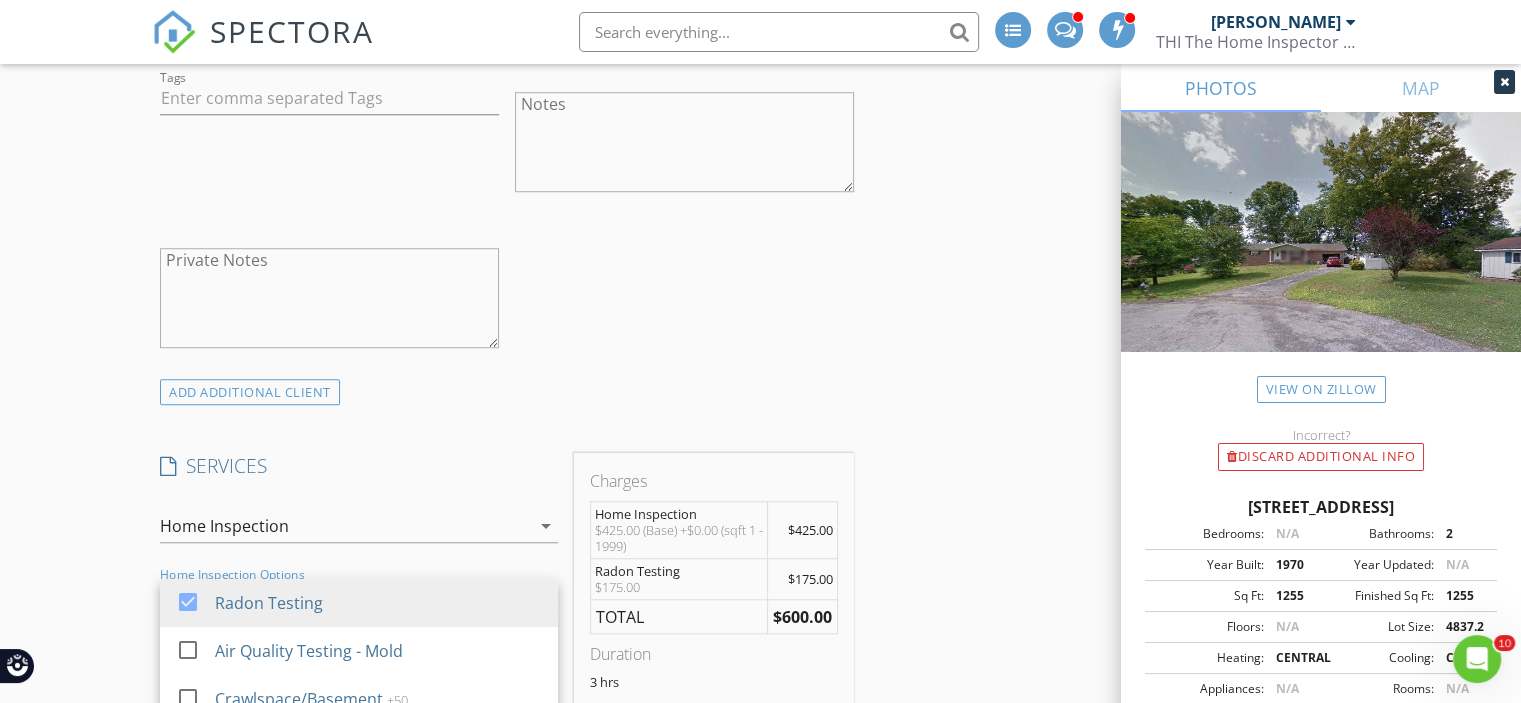 click on "New Inspection
INSPECTOR(S)
check_box   Mel Edwards   PRIMARY   Mel Edwards arrow_drop_down   check_box_outline_blank Mel Edwards specifically requested
Date/Time
07/16/2025 9:00 AM
Location
Address Search       Address 1235 Northern Ct   Unit   City Chattanooga   State TN   Zip 37343   County Hamilton     Square Feet 1255   Year Built 1970   Foundation arrow_drop_down     Mel Edwards     26.5 miles     (41 minutes)
client
check_box Enable Client CC email for this inspection   Client Search     check_box_outline_blank Client is a Company/Organization     First Name Jenna   Last Name Walker   Email jnw05d@gmail.com   CC Email   Phone 937-776-2977   Address   City   State   Zip     Tags         Notes   Private Notes
ADD ADDITIONAL client
SERVICES
check_box" at bounding box center [760, 748] 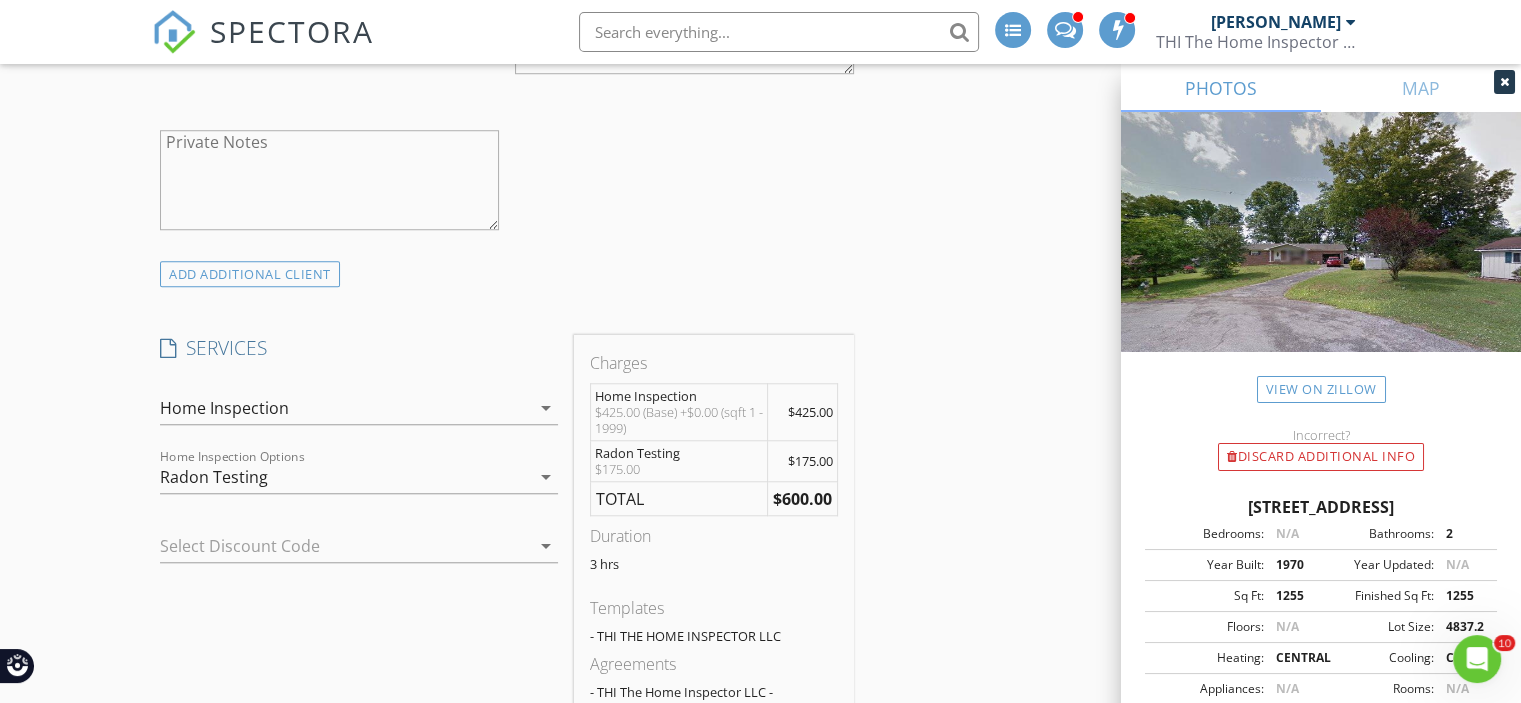 scroll, scrollTop: 1700, scrollLeft: 0, axis: vertical 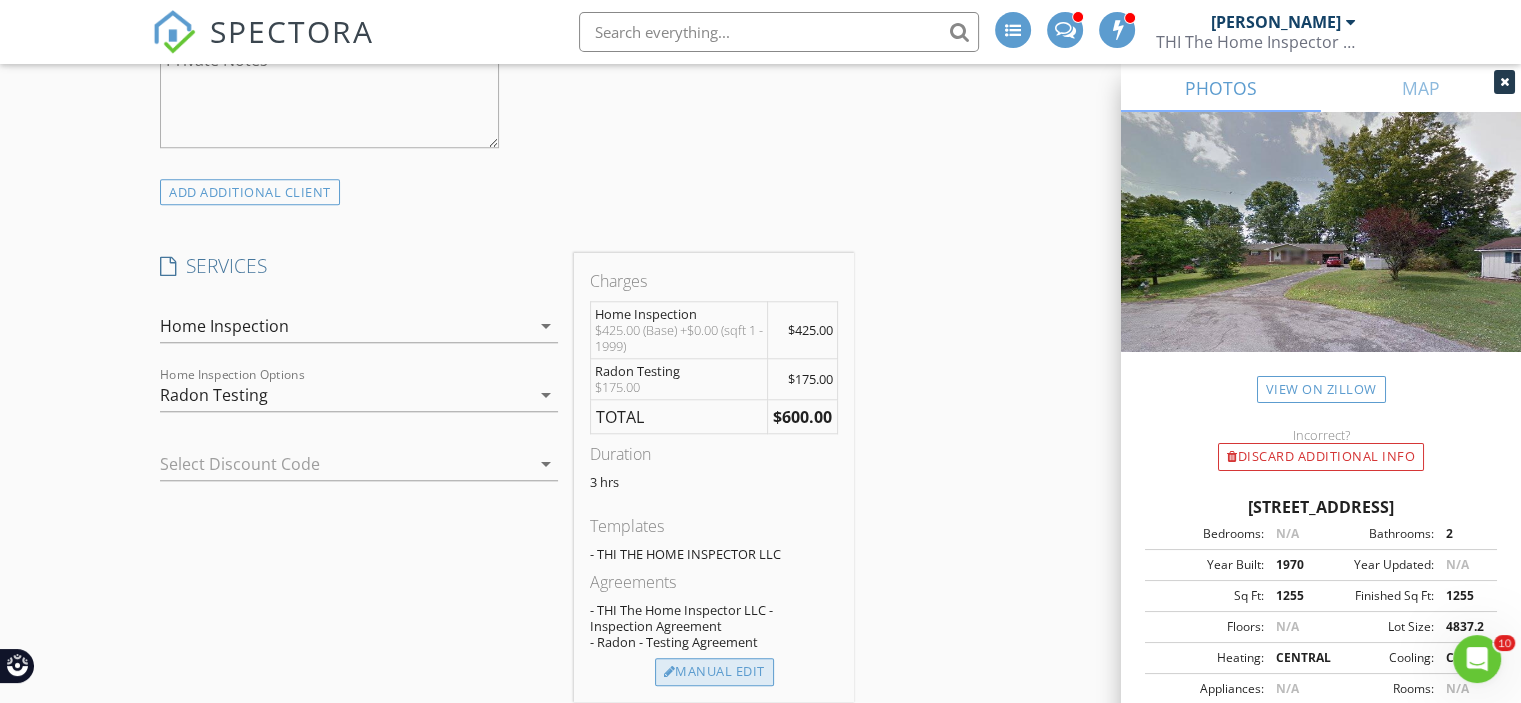 click on "Manual Edit" at bounding box center [714, 672] 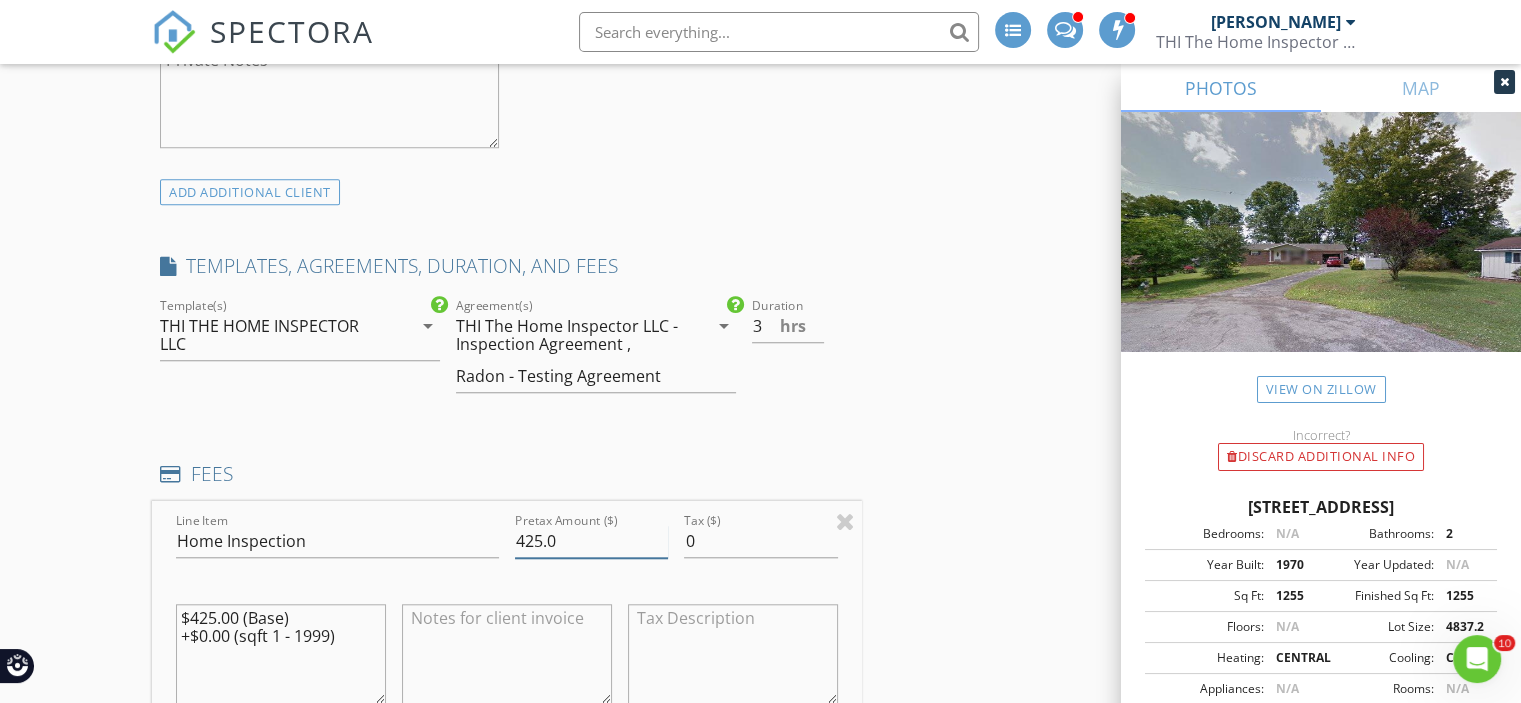 click on "425.0" at bounding box center [591, 541] 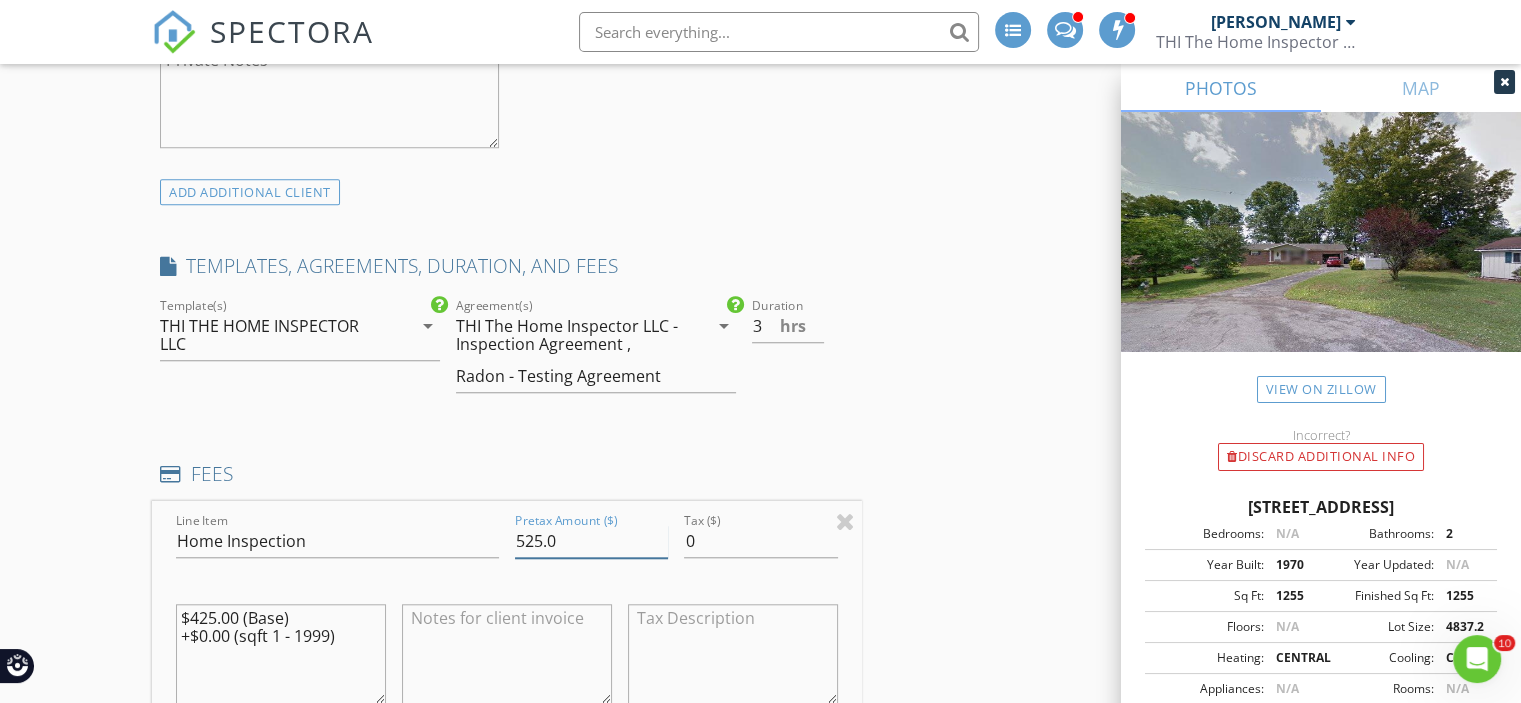 type on "525.0" 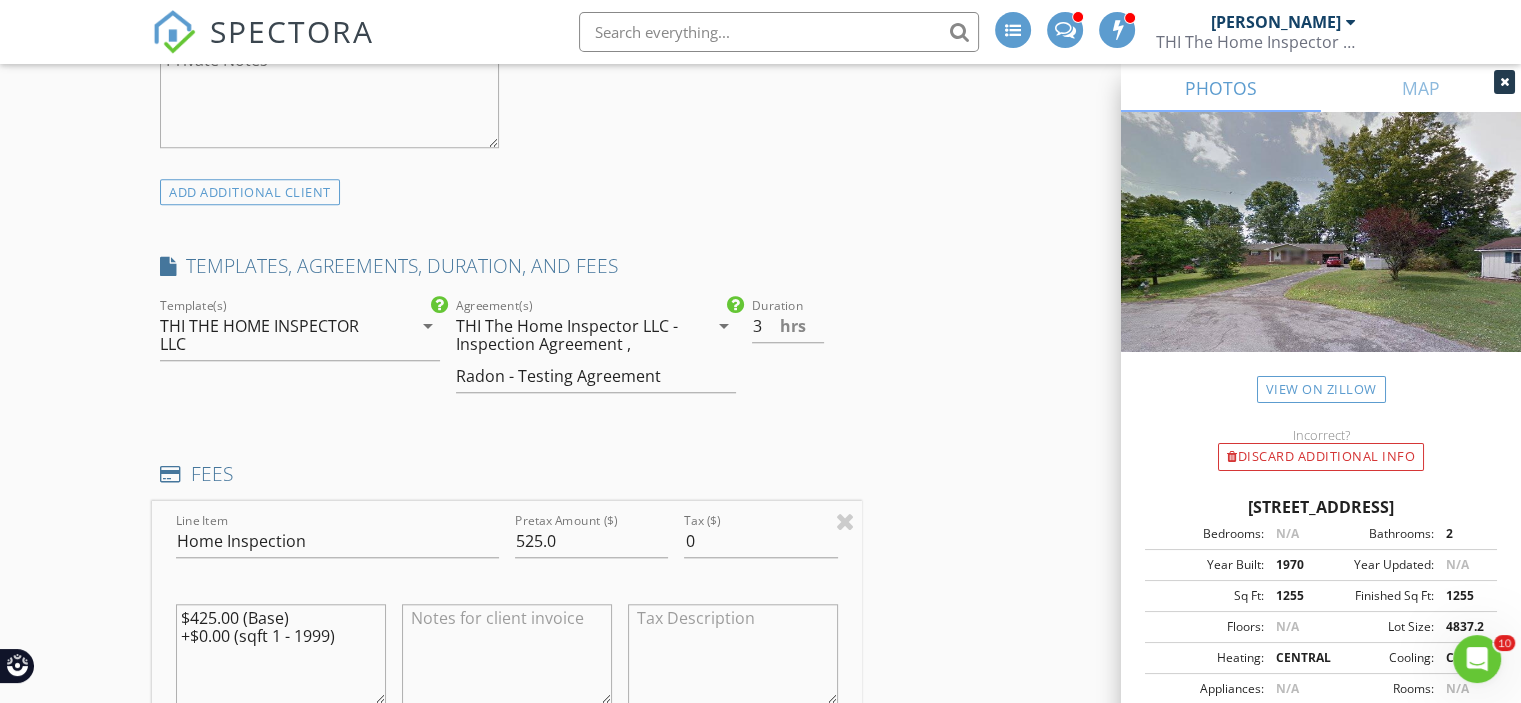 drag, startPoint x: 338, startPoint y: 631, endPoint x: 128, endPoint y: 601, distance: 212.13203 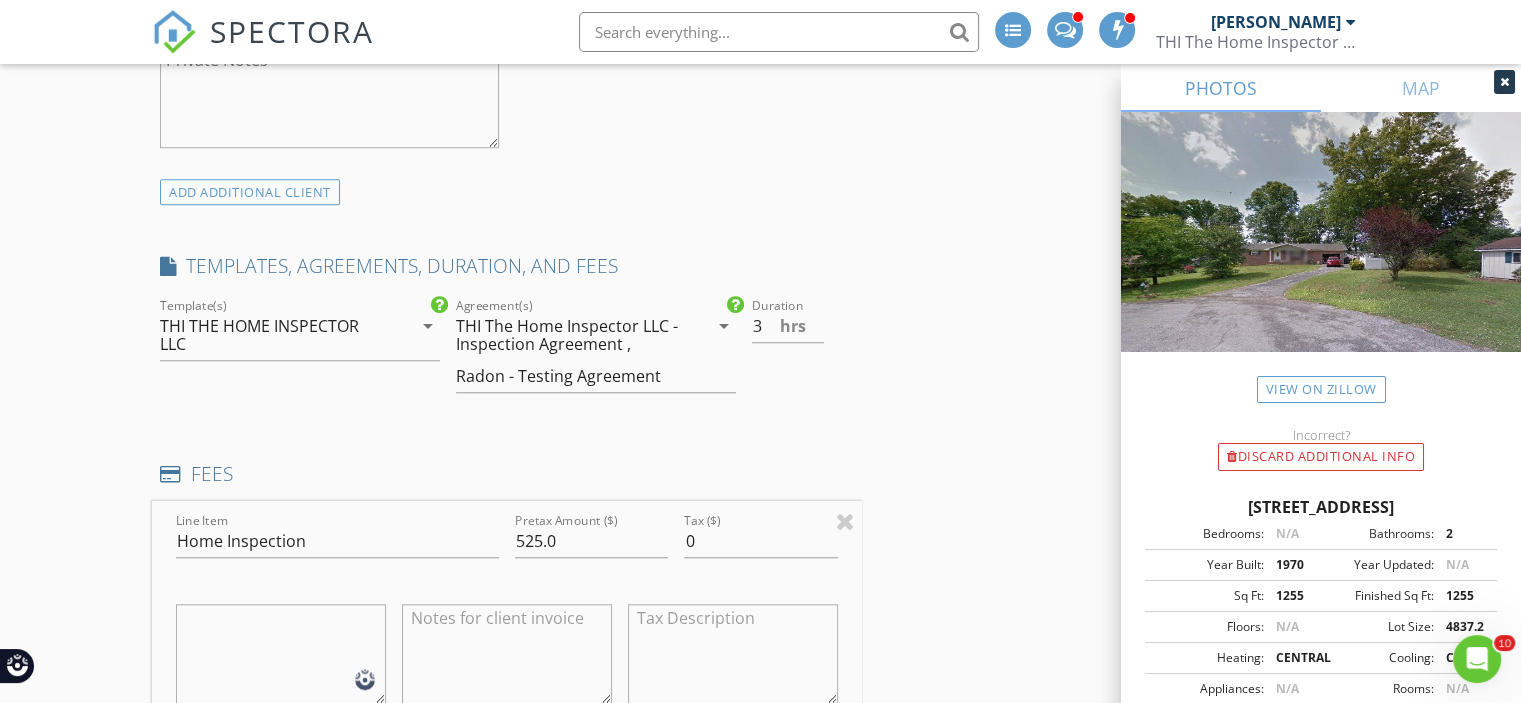 type 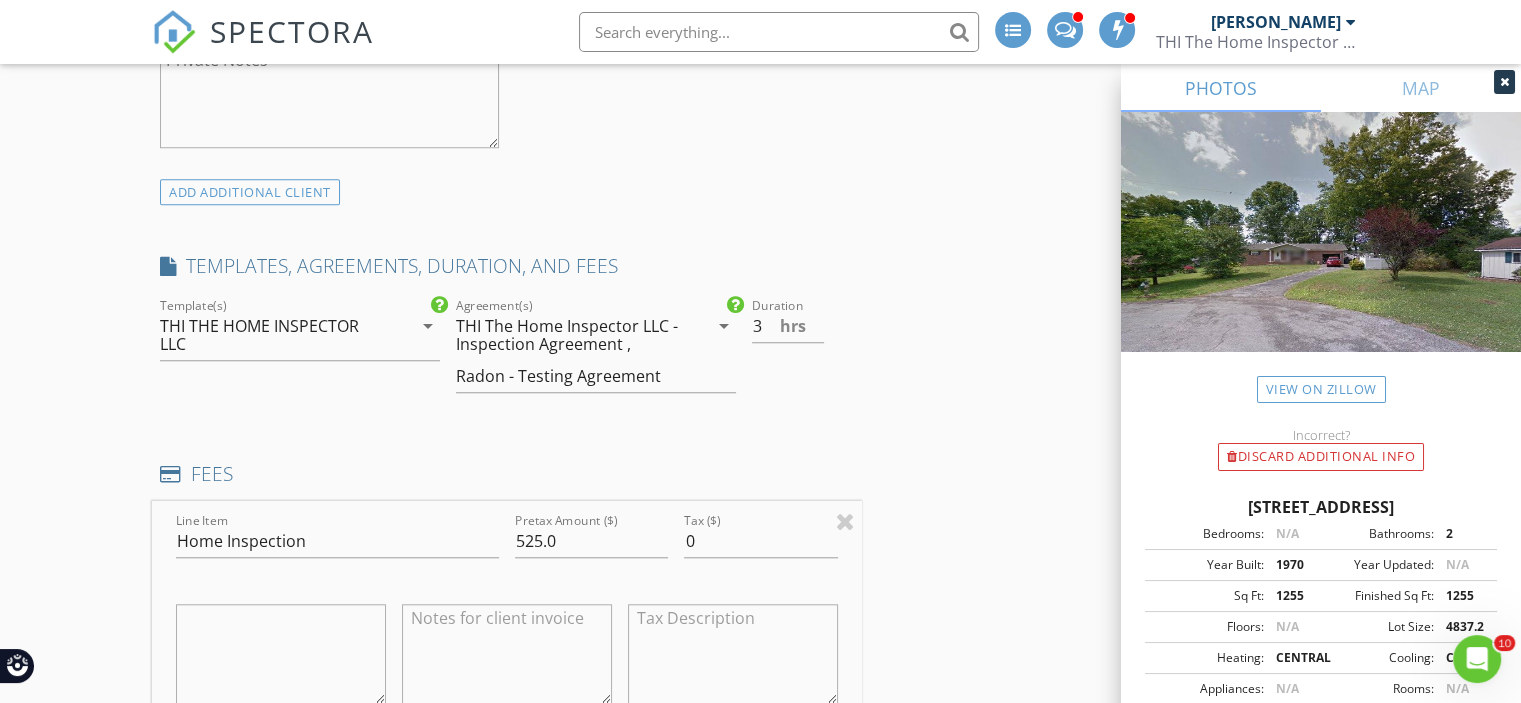 click on "INSPECTOR(S)
check_box   Mel Edwards   PRIMARY   Mel Edwards arrow_drop_down   check_box_outline_blank Mel Edwards specifically requested
Date/Time
07/16/2025 9:00 AM
Location
Address Search       Address 1235 Northern Ct   Unit   City Chattanooga   State TN   Zip 37343   County Hamilton     Square Feet 1255   Year Built 1970   Foundation arrow_drop_down     Mel Edwards     26.5 miles     (41 minutes)
client
check_box Enable Client CC email for this inspection   Client Search     check_box_outline_blank Client is a Company/Organization     First Name Jenna   Last Name Walker   Email jnw05d@gmail.com   CC Email   Phone 937-776-2977   Address   City   State   Zip     Tags         Notes   Private Notes
ADD ADDITIONAL client
SERVICES
check_box   Home Inspection" at bounding box center (507, 743) 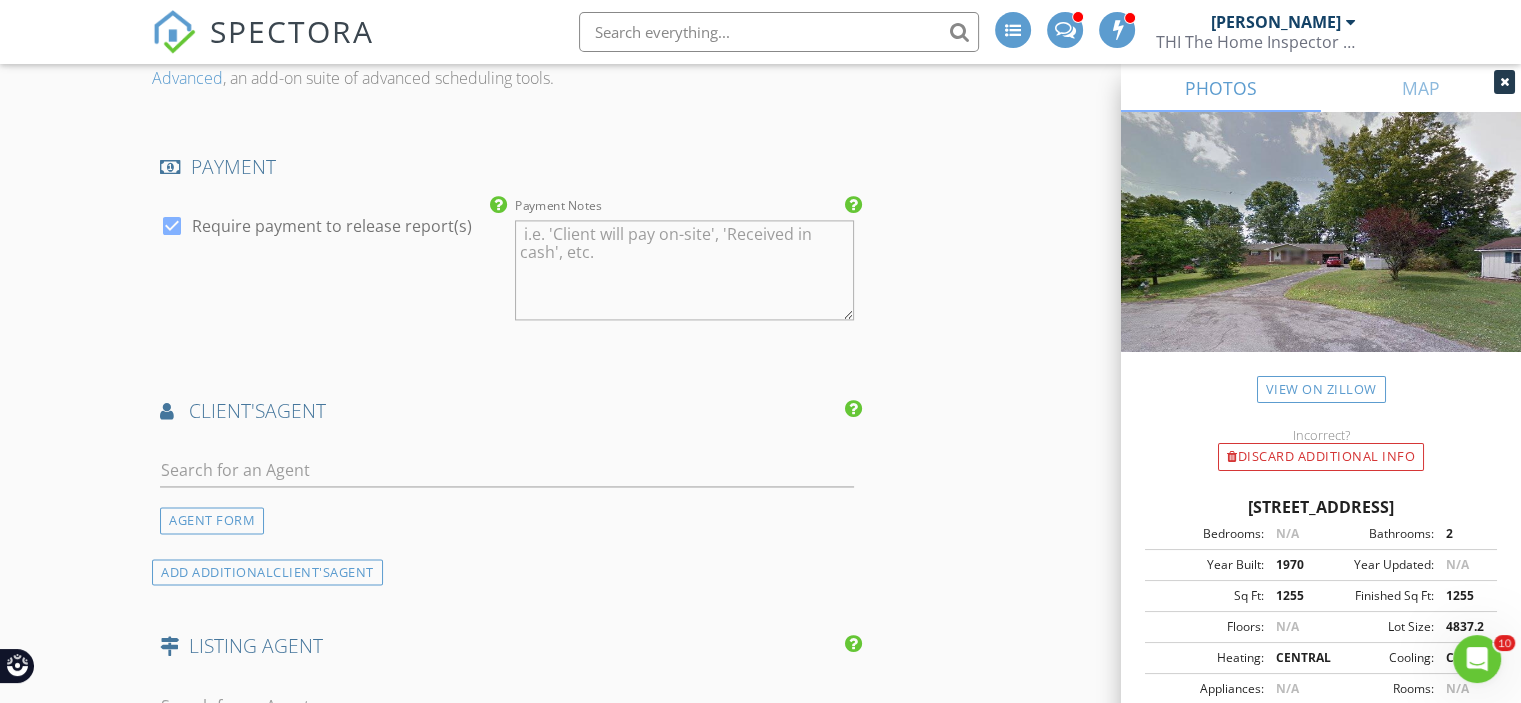 scroll, scrollTop: 2900, scrollLeft: 0, axis: vertical 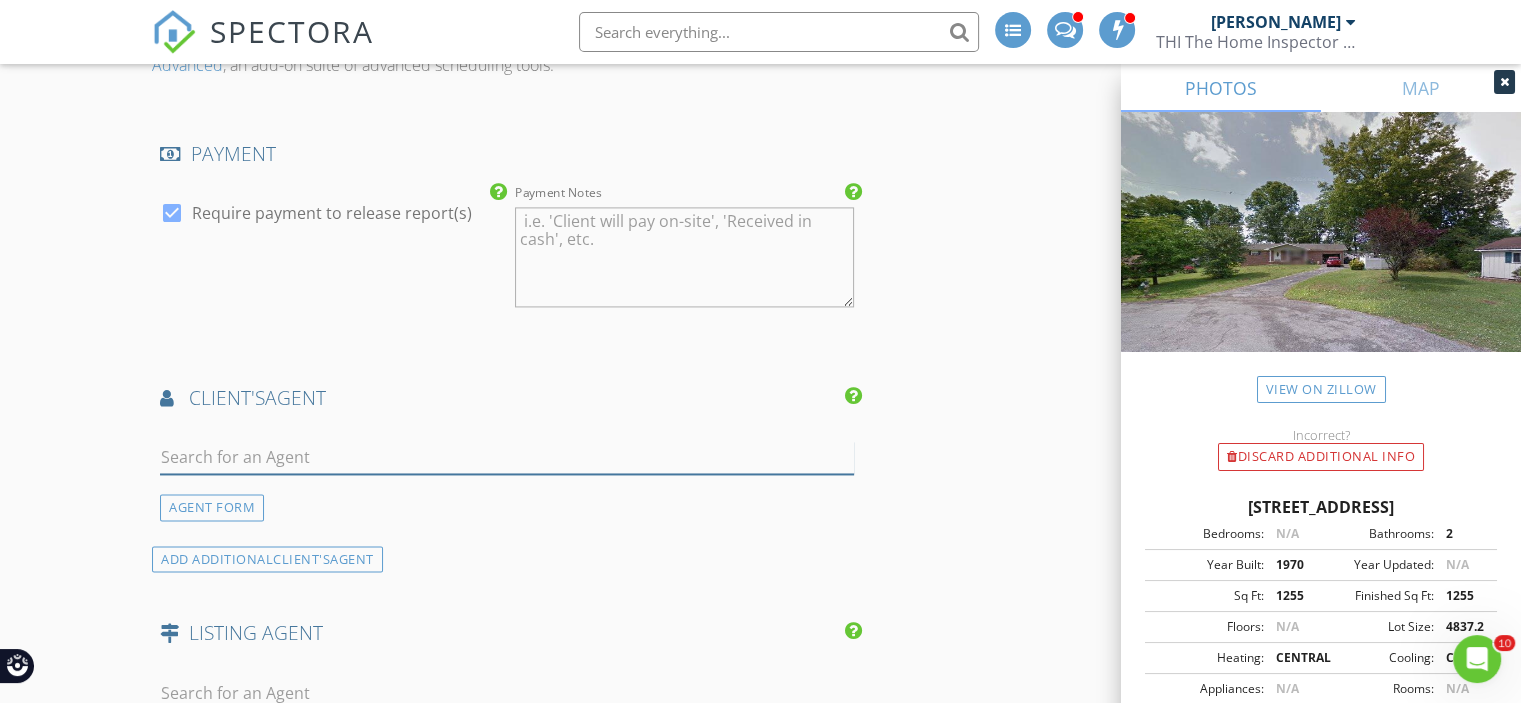 click at bounding box center [507, 457] 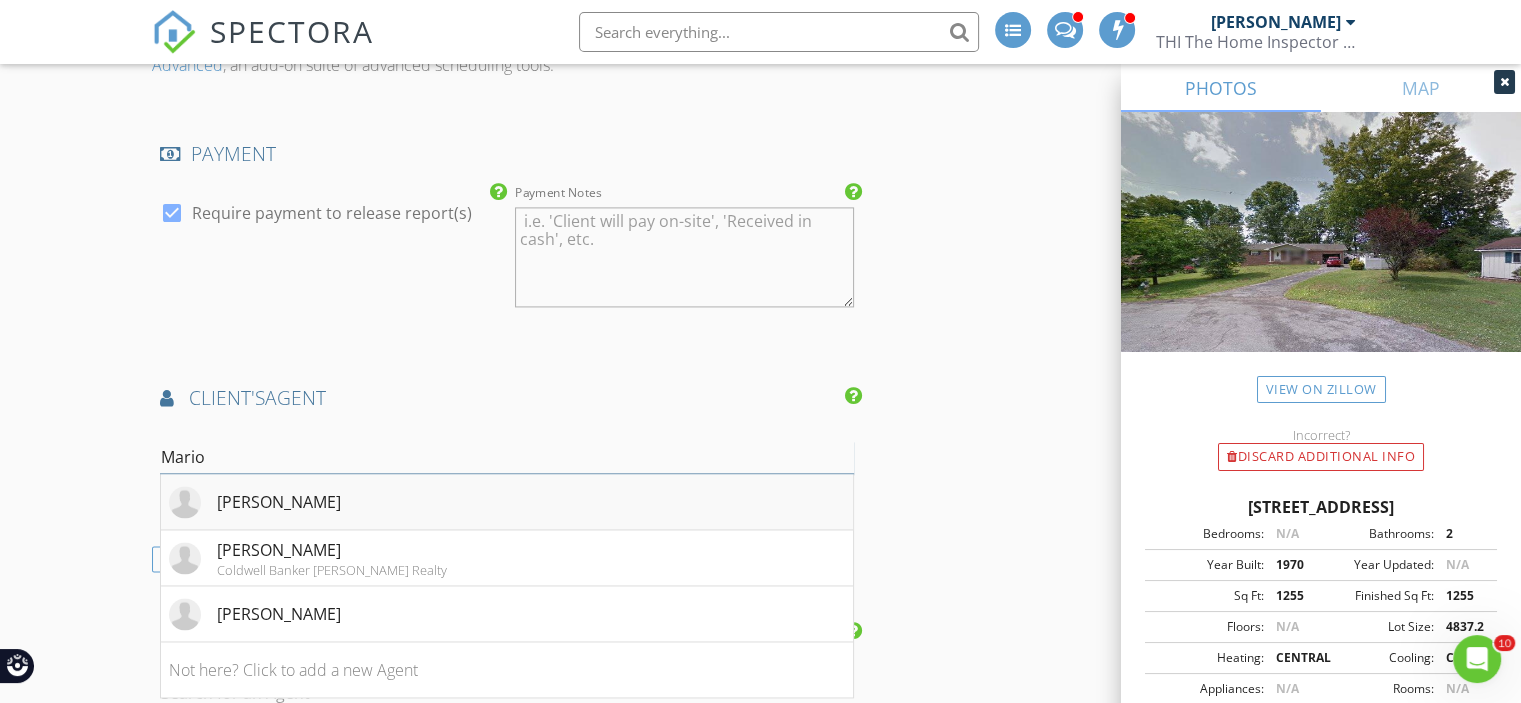 type on "Mario" 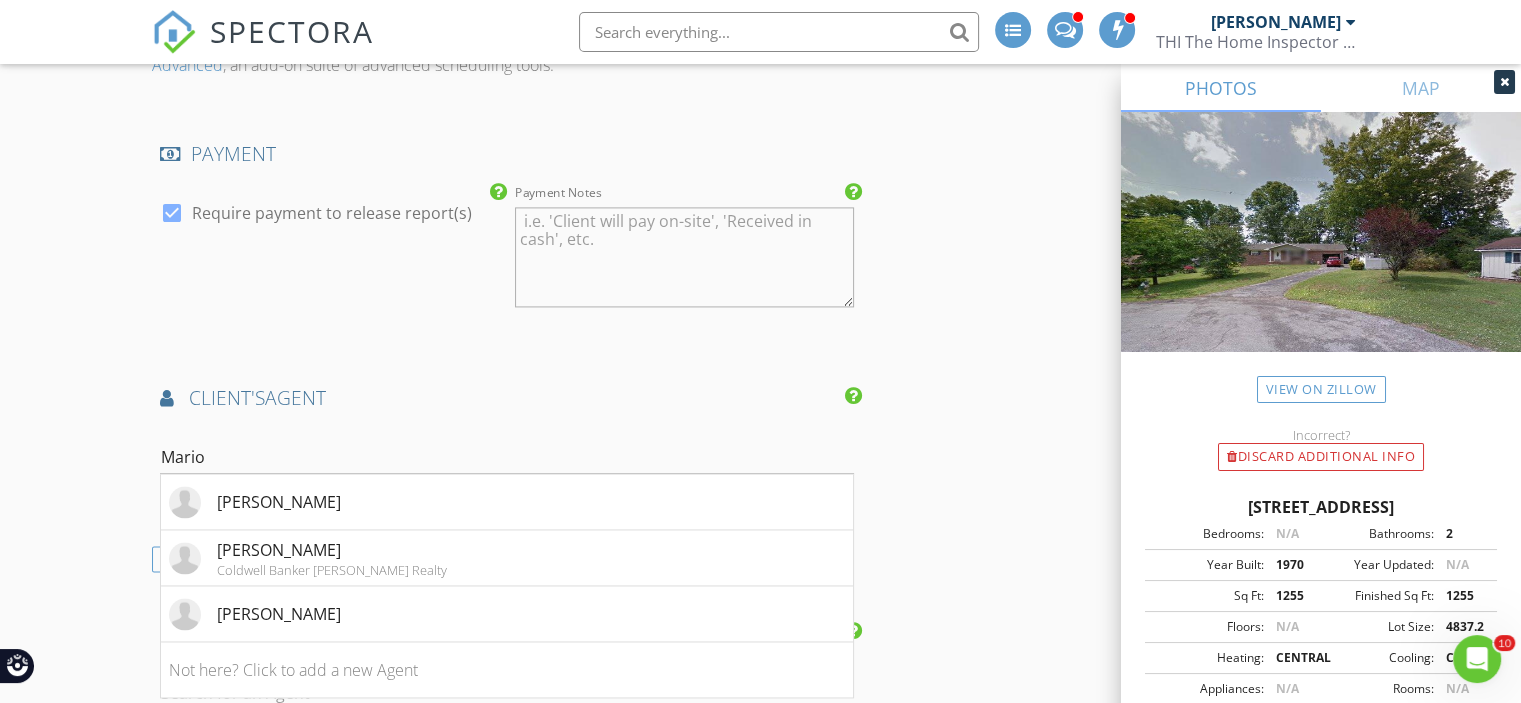 click on "Mario Morante" at bounding box center [279, 502] 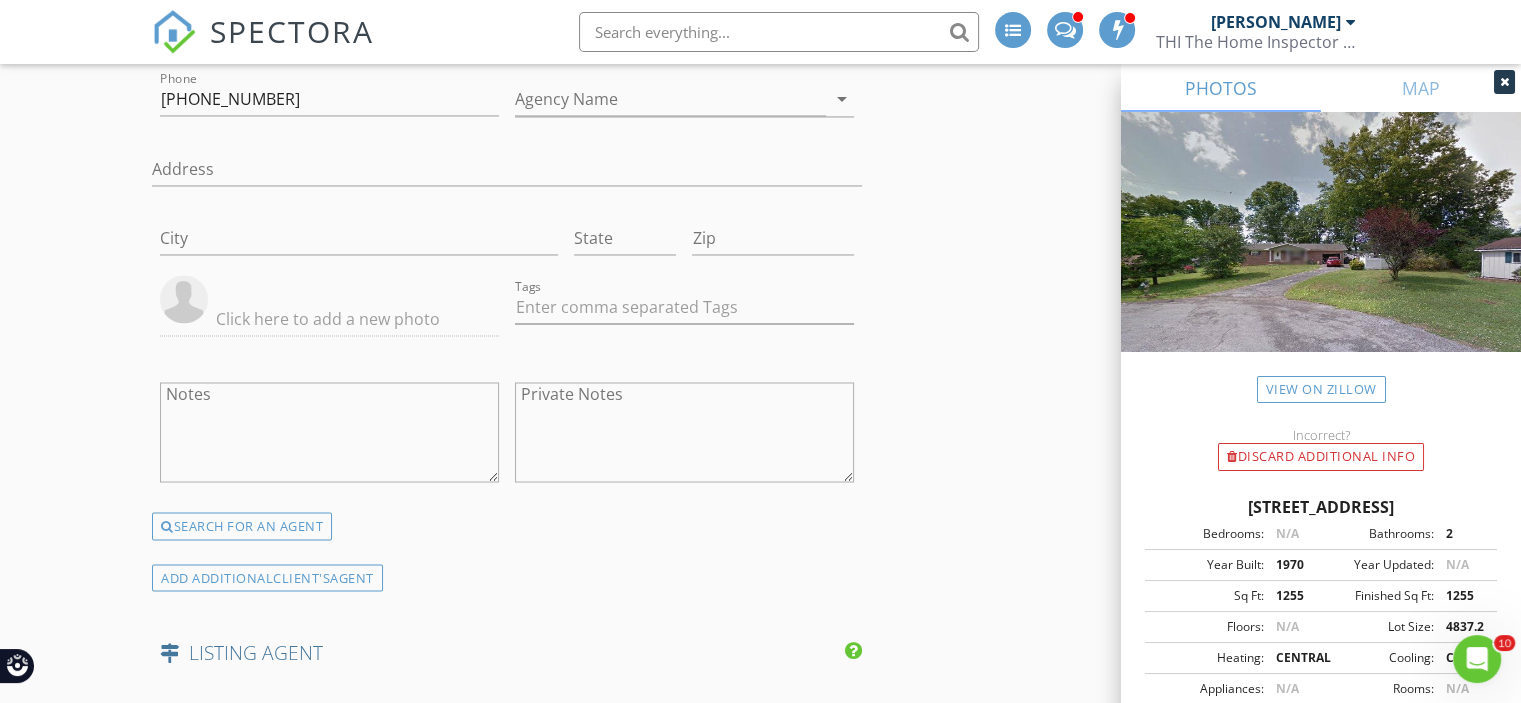 scroll, scrollTop: 3600, scrollLeft: 0, axis: vertical 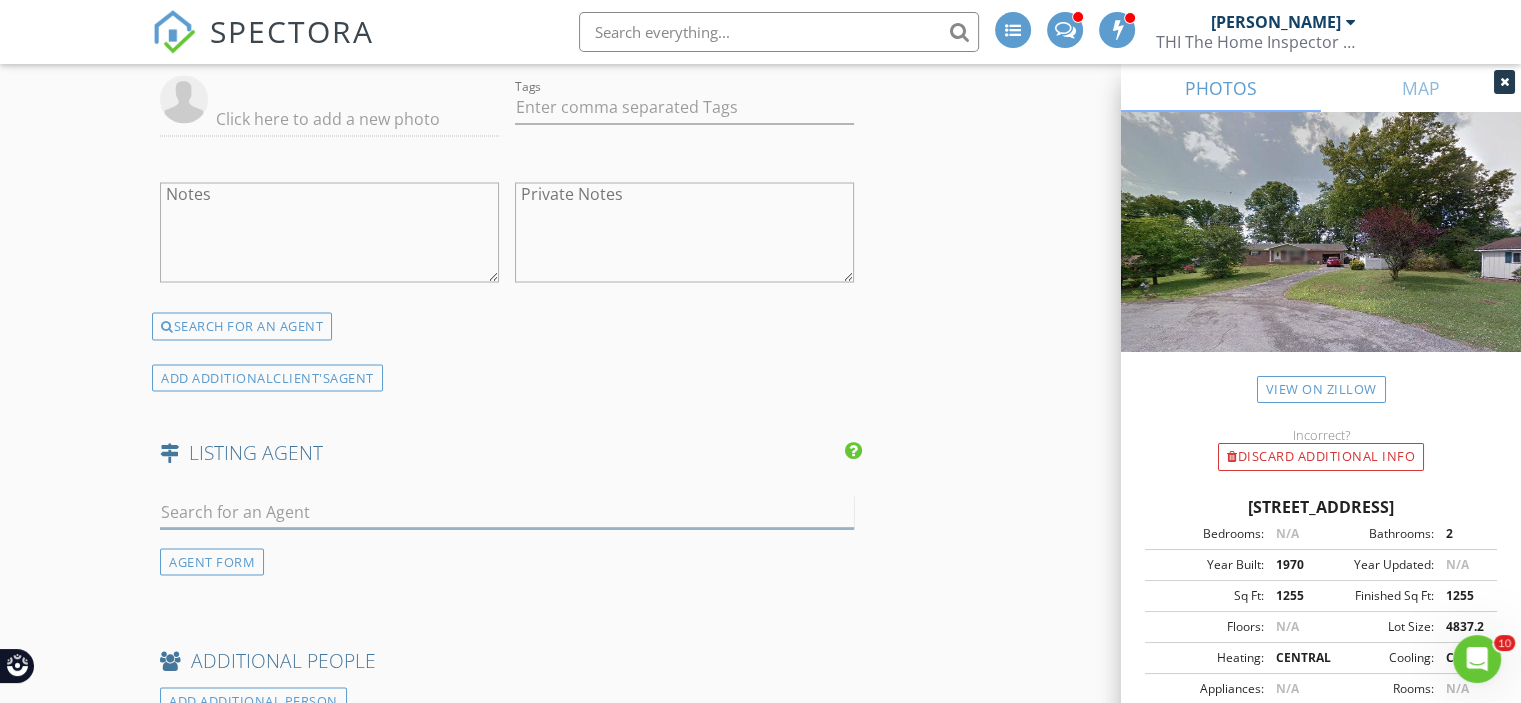 click at bounding box center [507, 511] 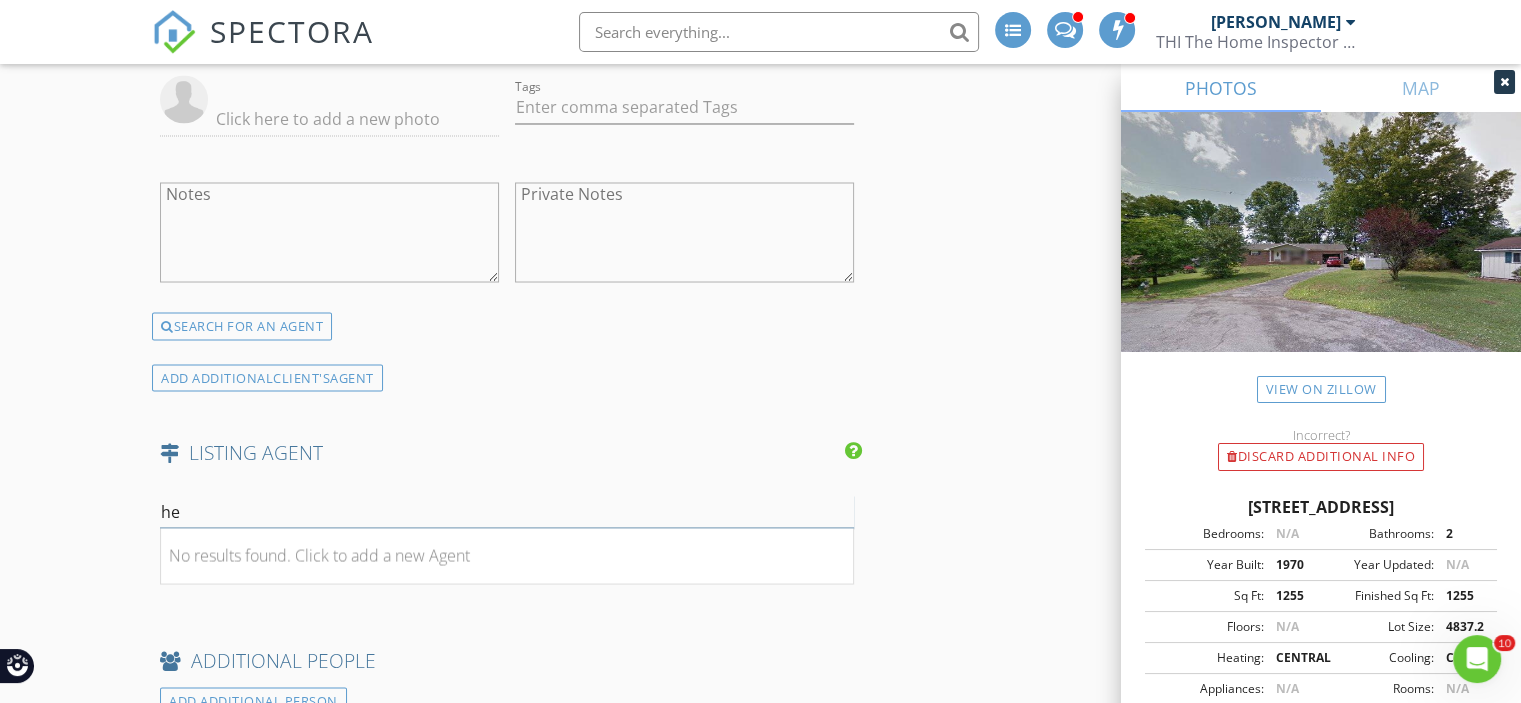 type on "h" 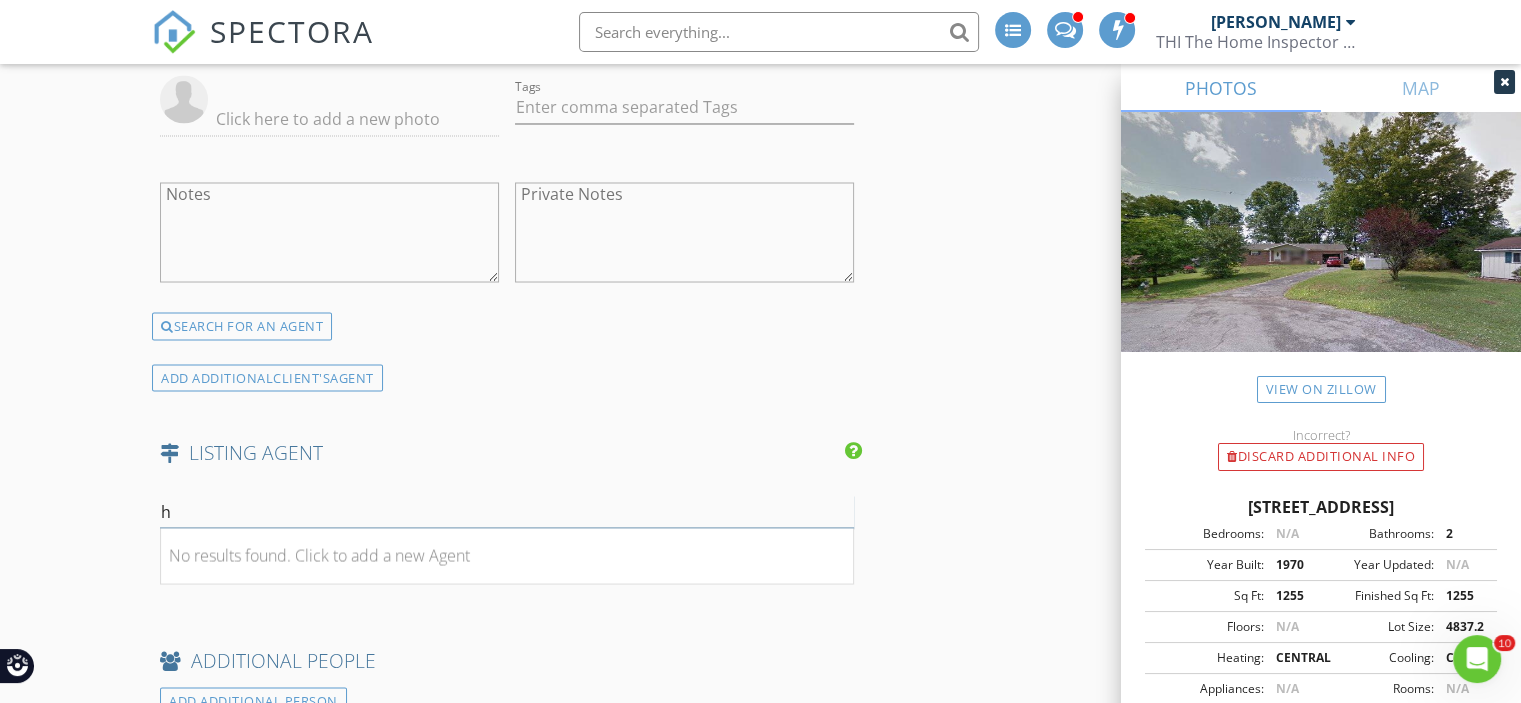 type 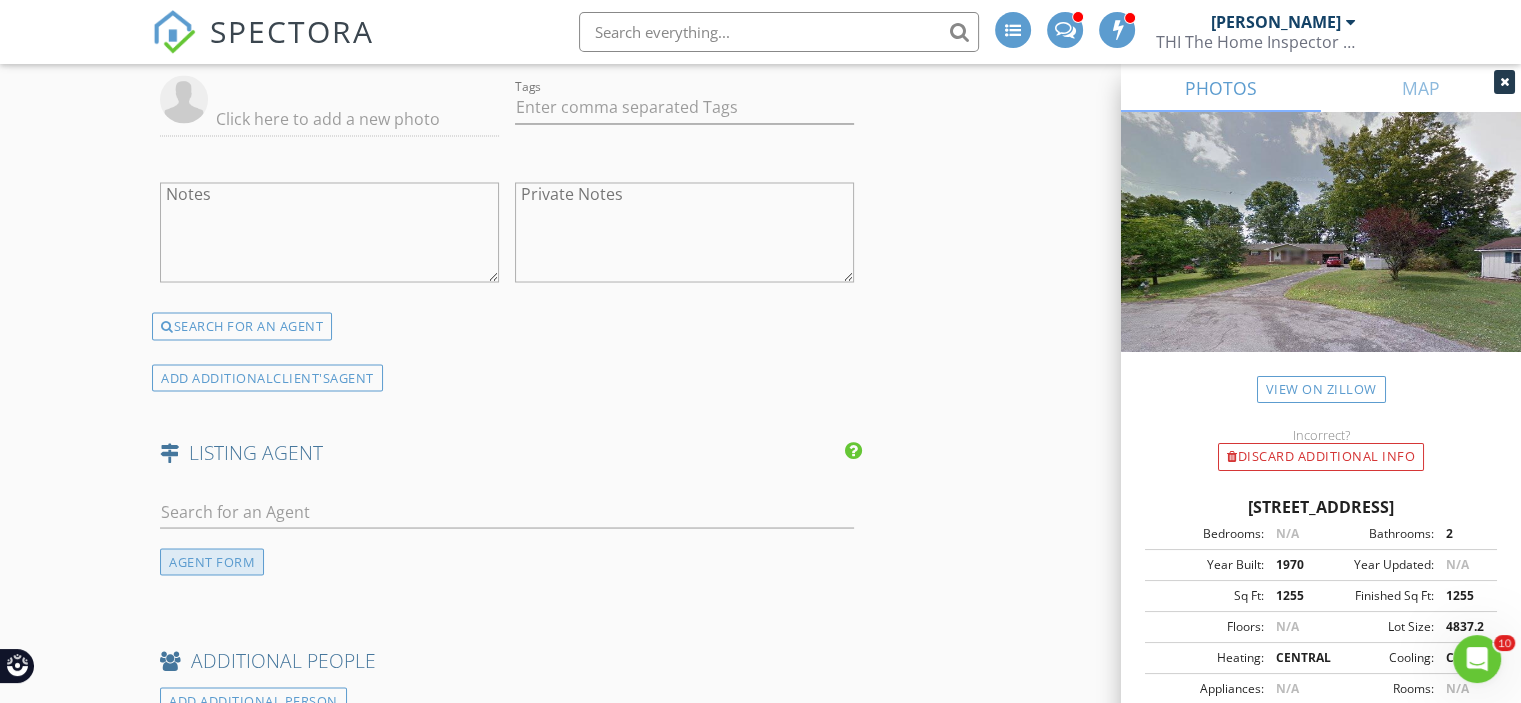 click on "AGENT FORM" at bounding box center [212, 561] 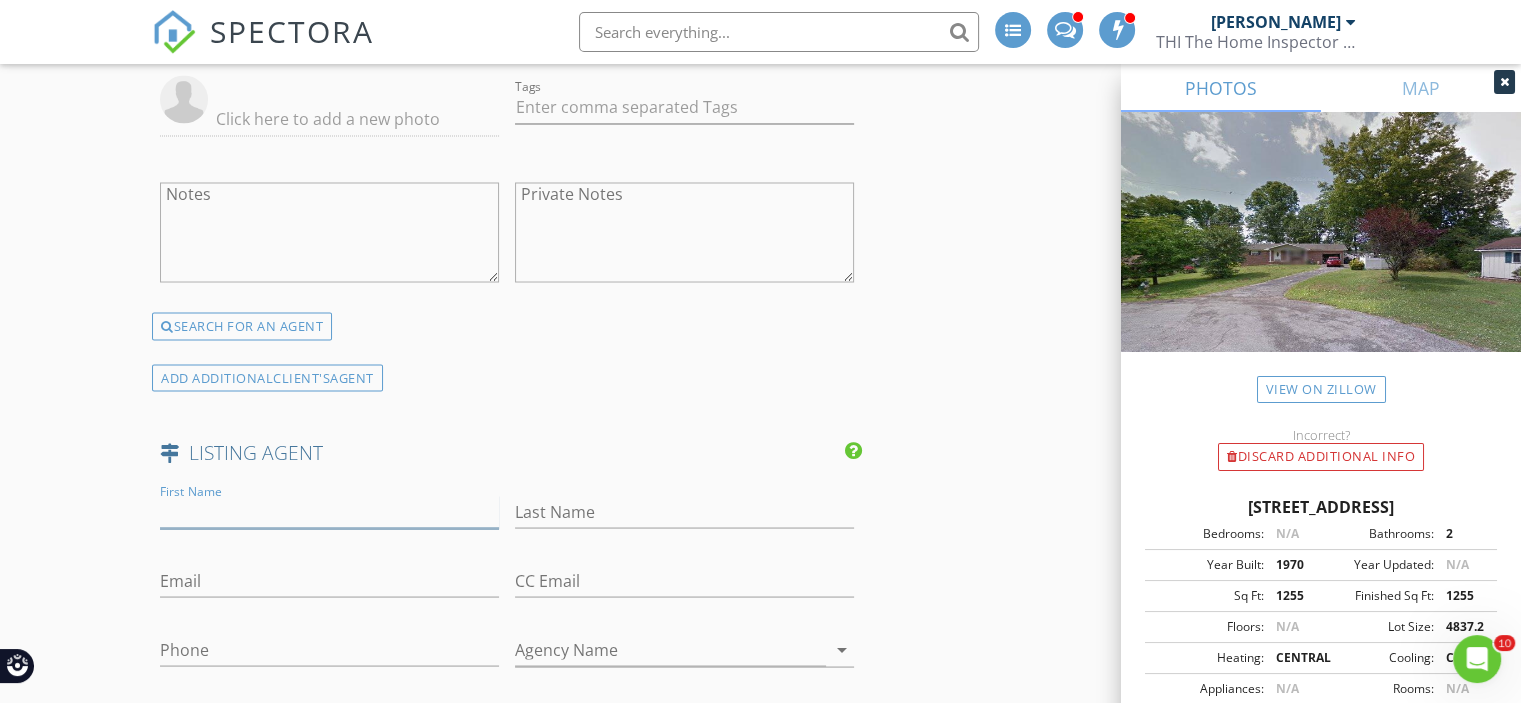 paste on "Heidi Rau 423-987-8018" 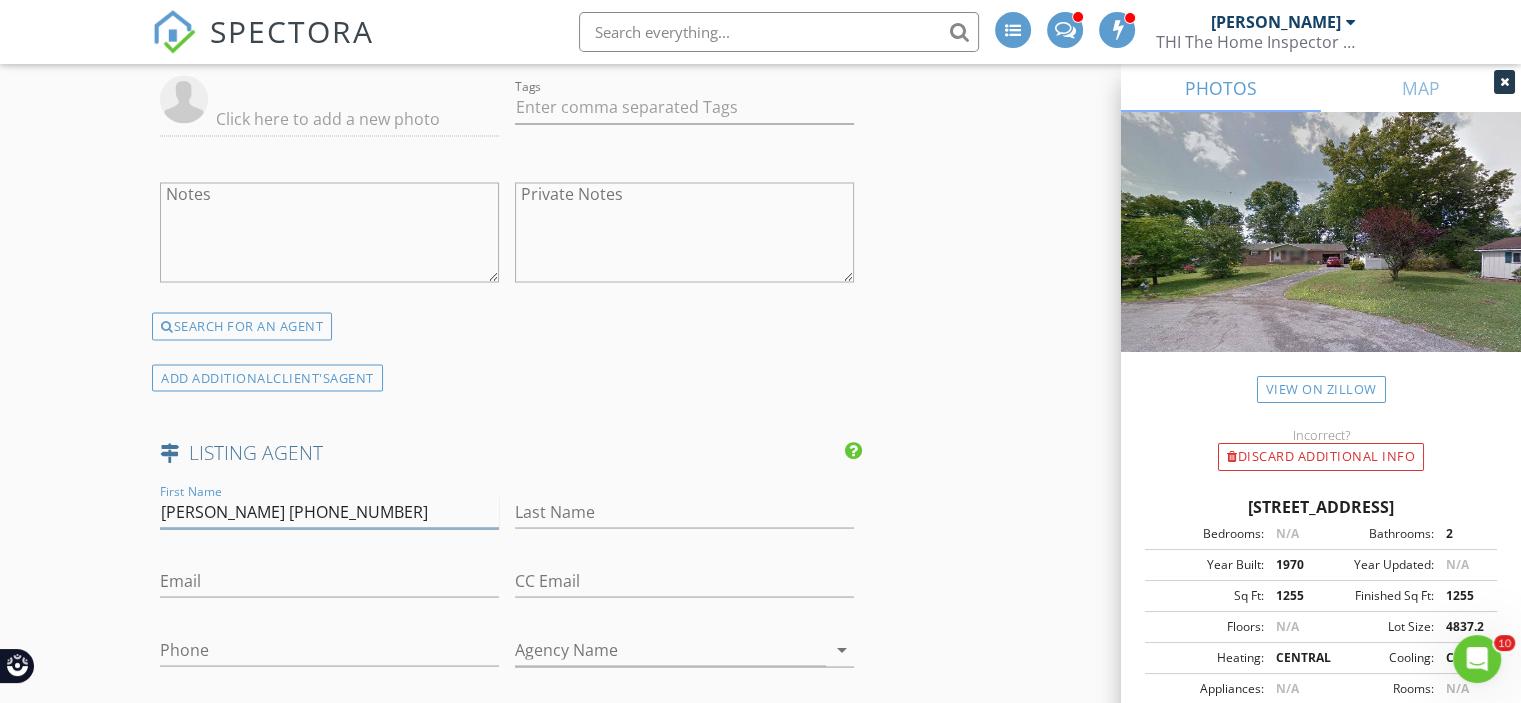 type on "Heidi Rau 423-987-8018" 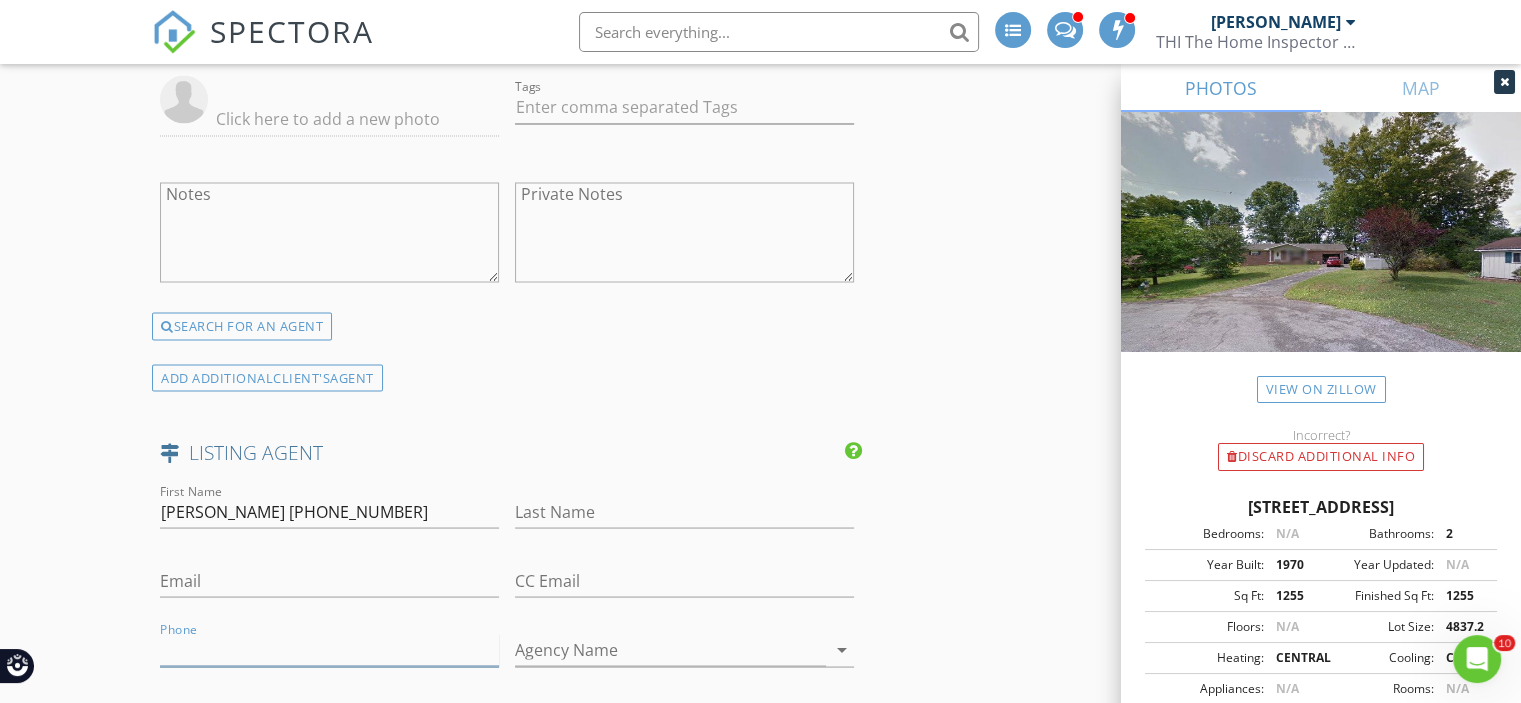 paste on "423-987-8018" 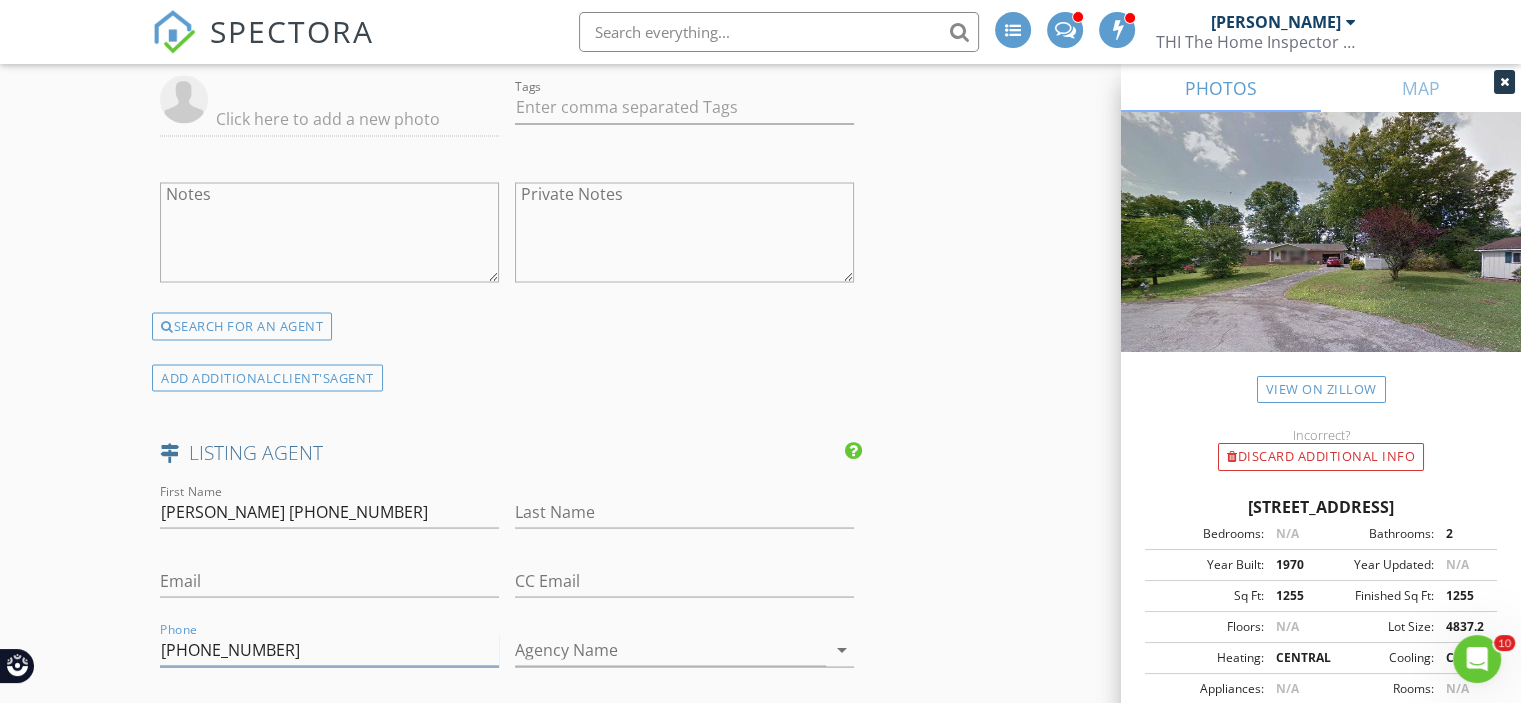 type on "423-987-8018" 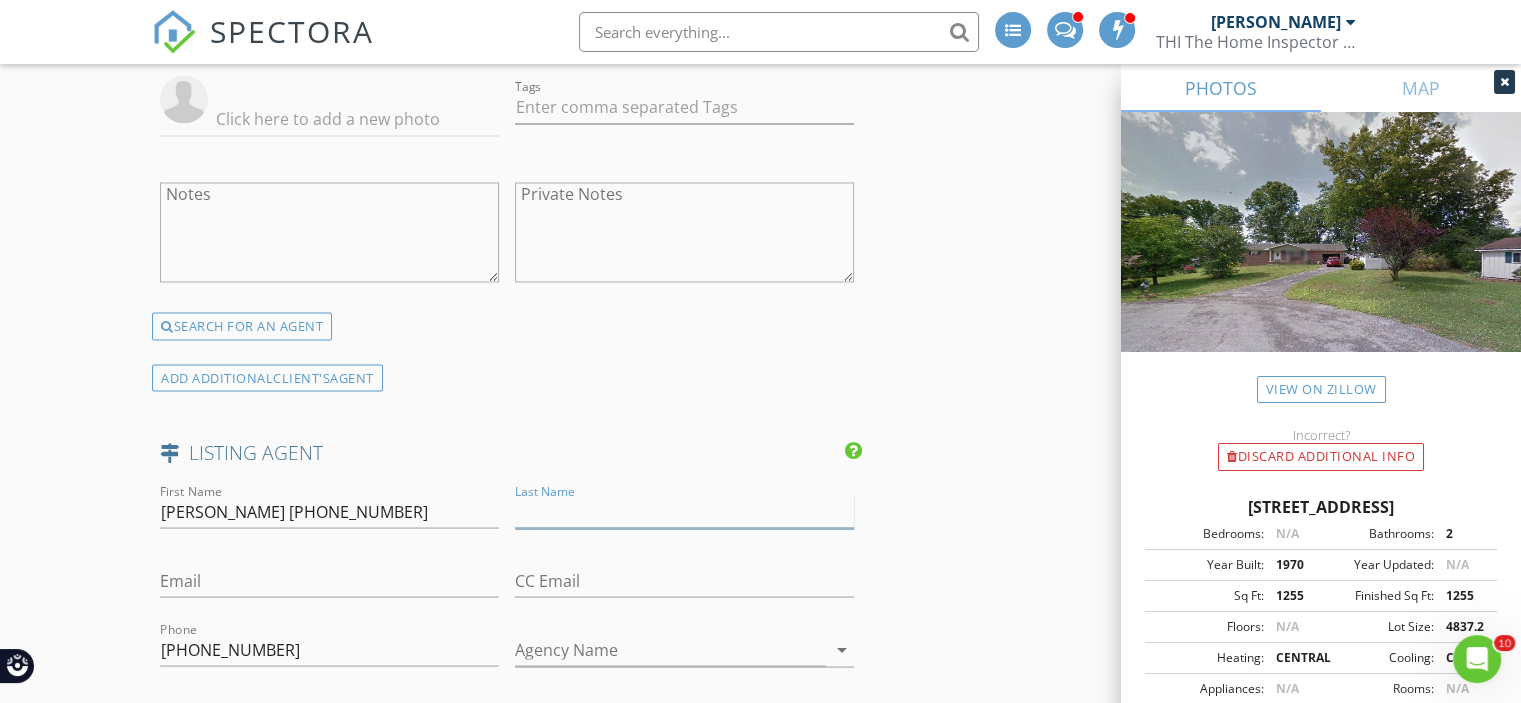click on "Last Name" at bounding box center [684, 511] 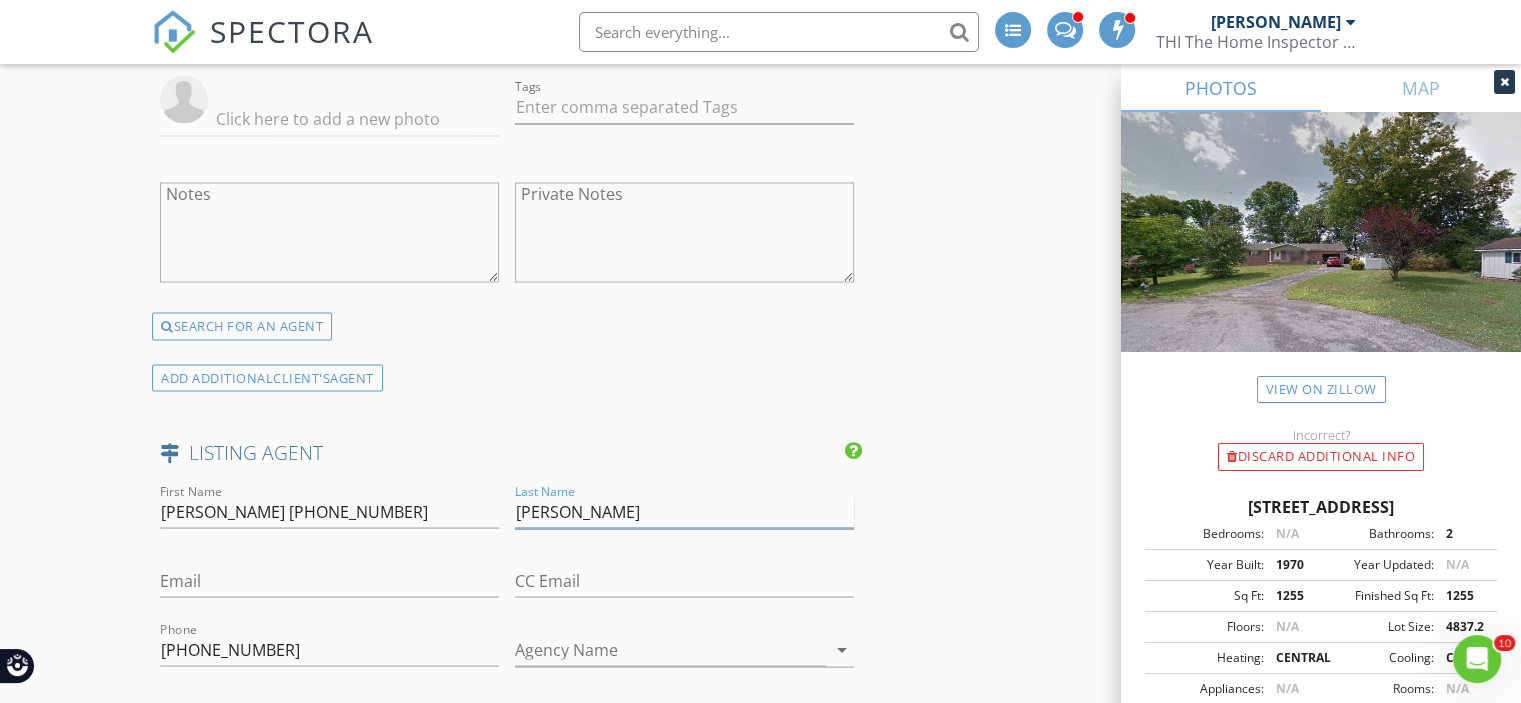 type on "Rau" 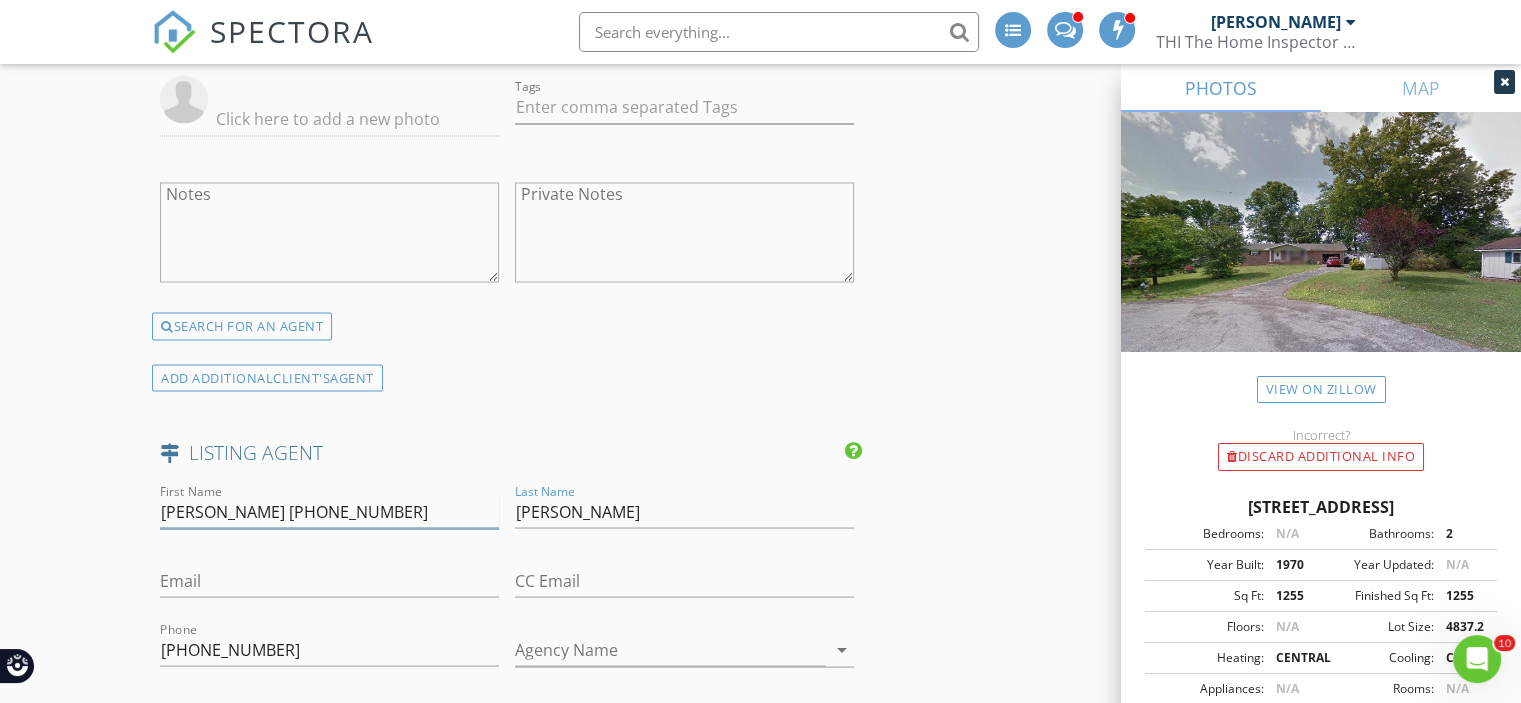 click on "Heidi Rau 423-987-8018" at bounding box center (329, 511) 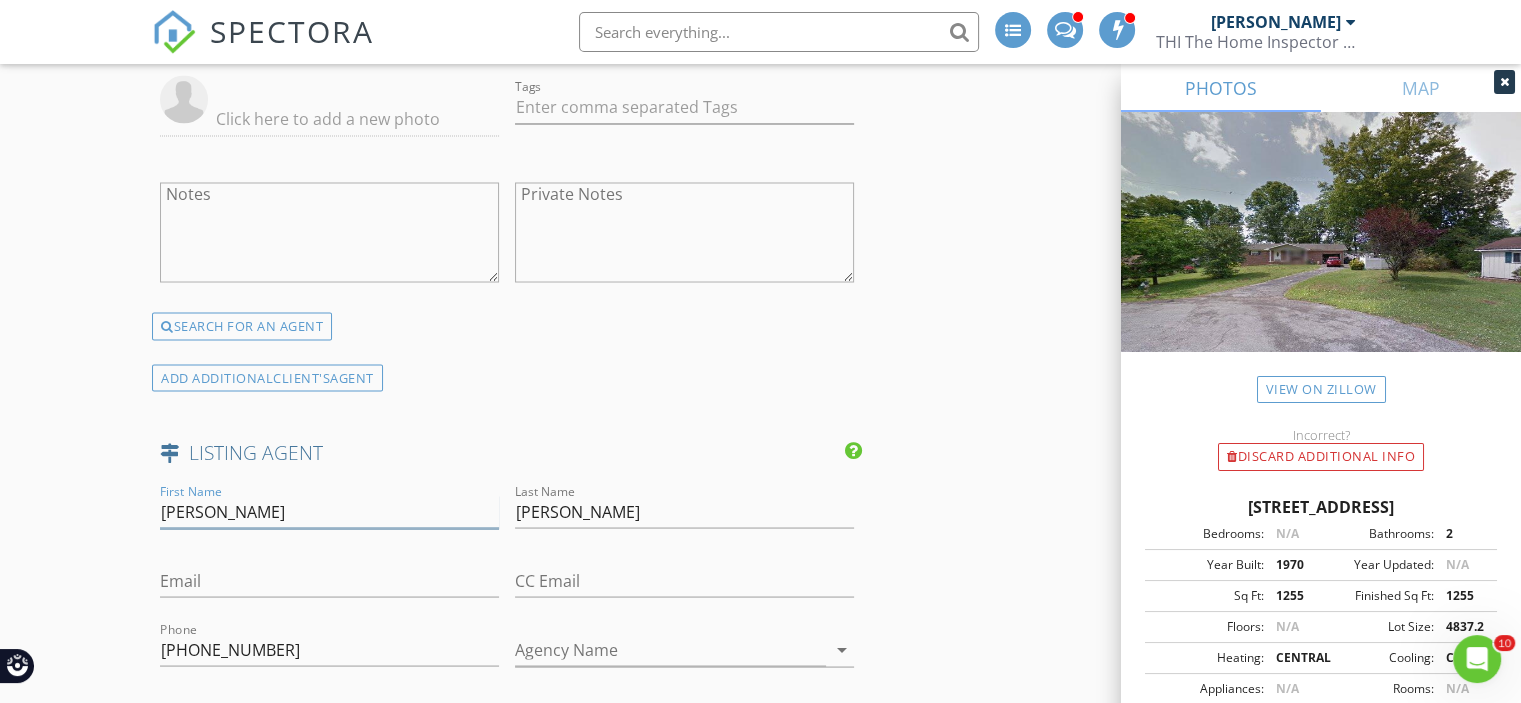 type on "Heidi Rau" 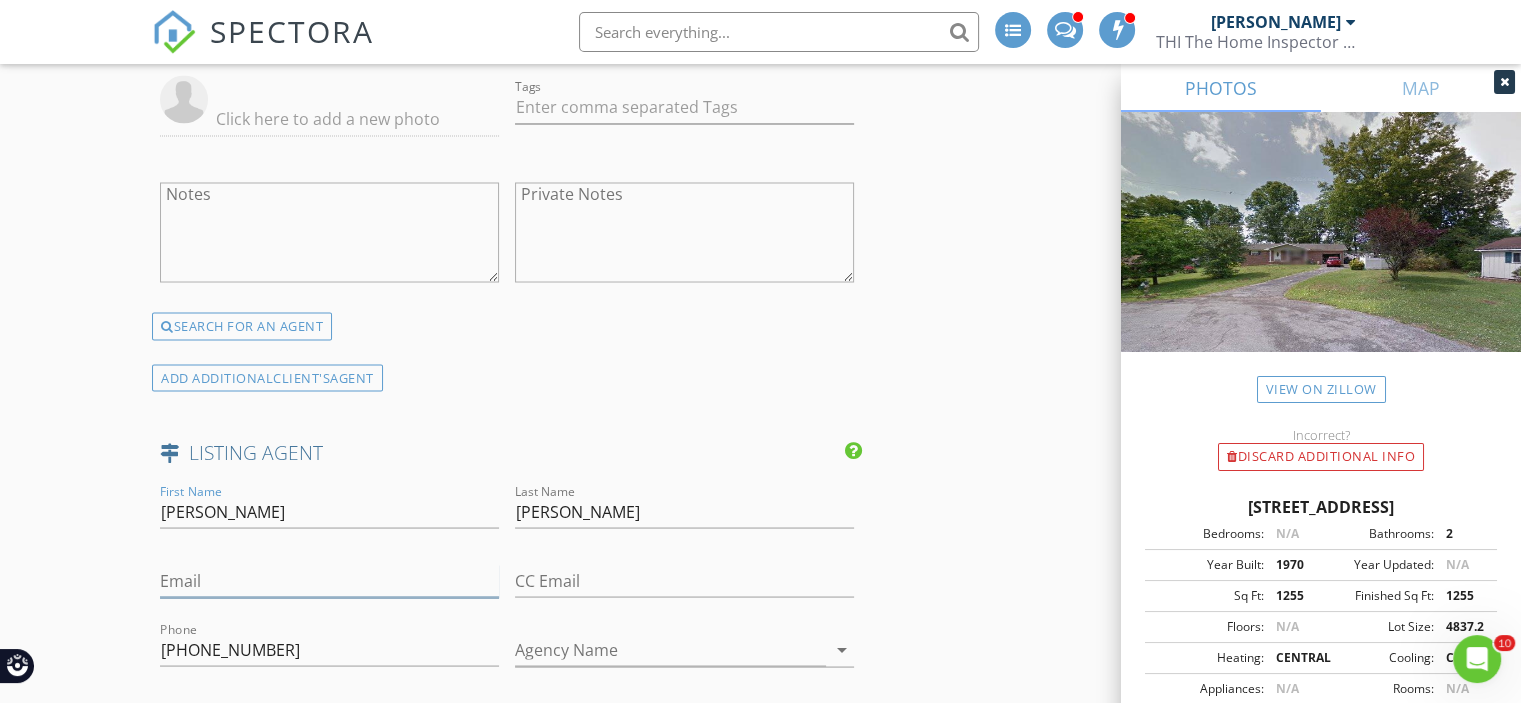 click on "Email" at bounding box center (329, 580) 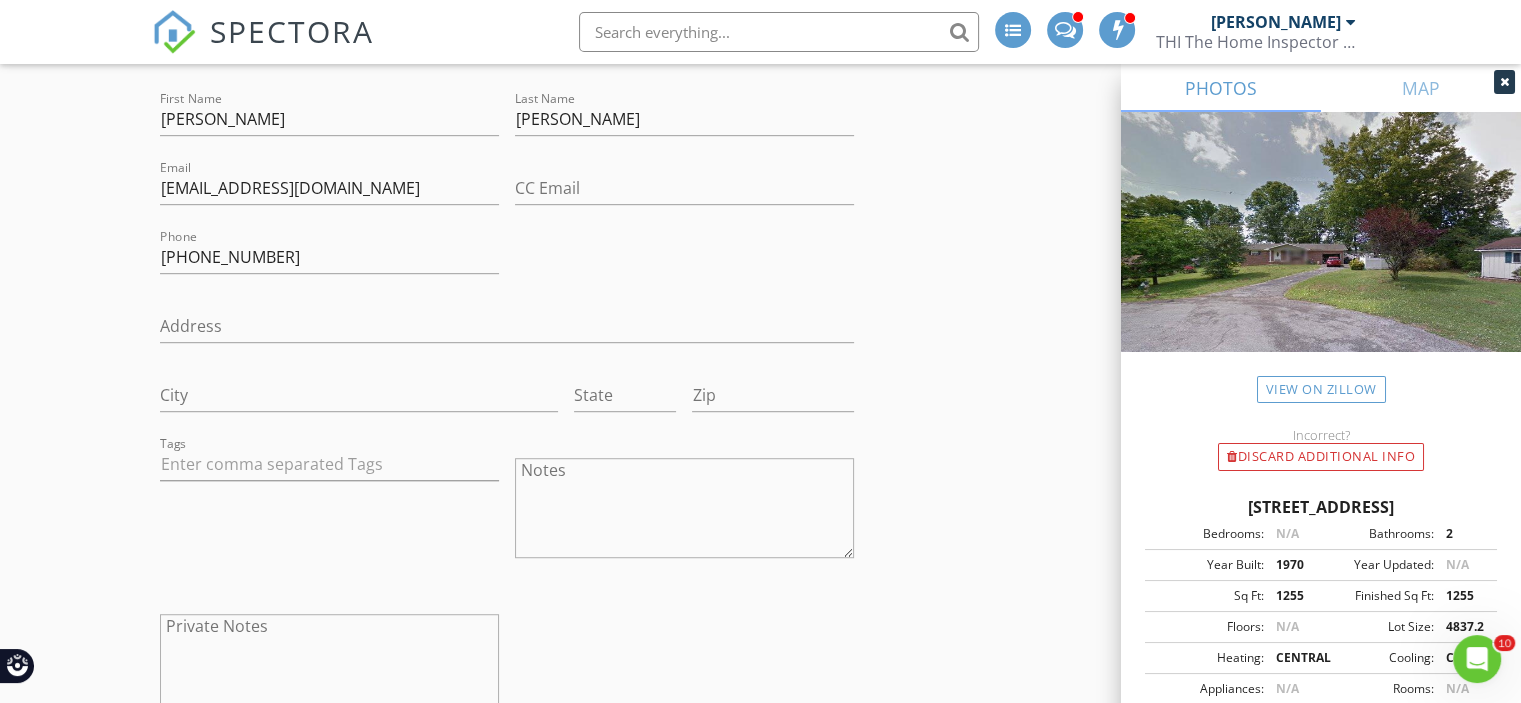 scroll, scrollTop: 700, scrollLeft: 0, axis: vertical 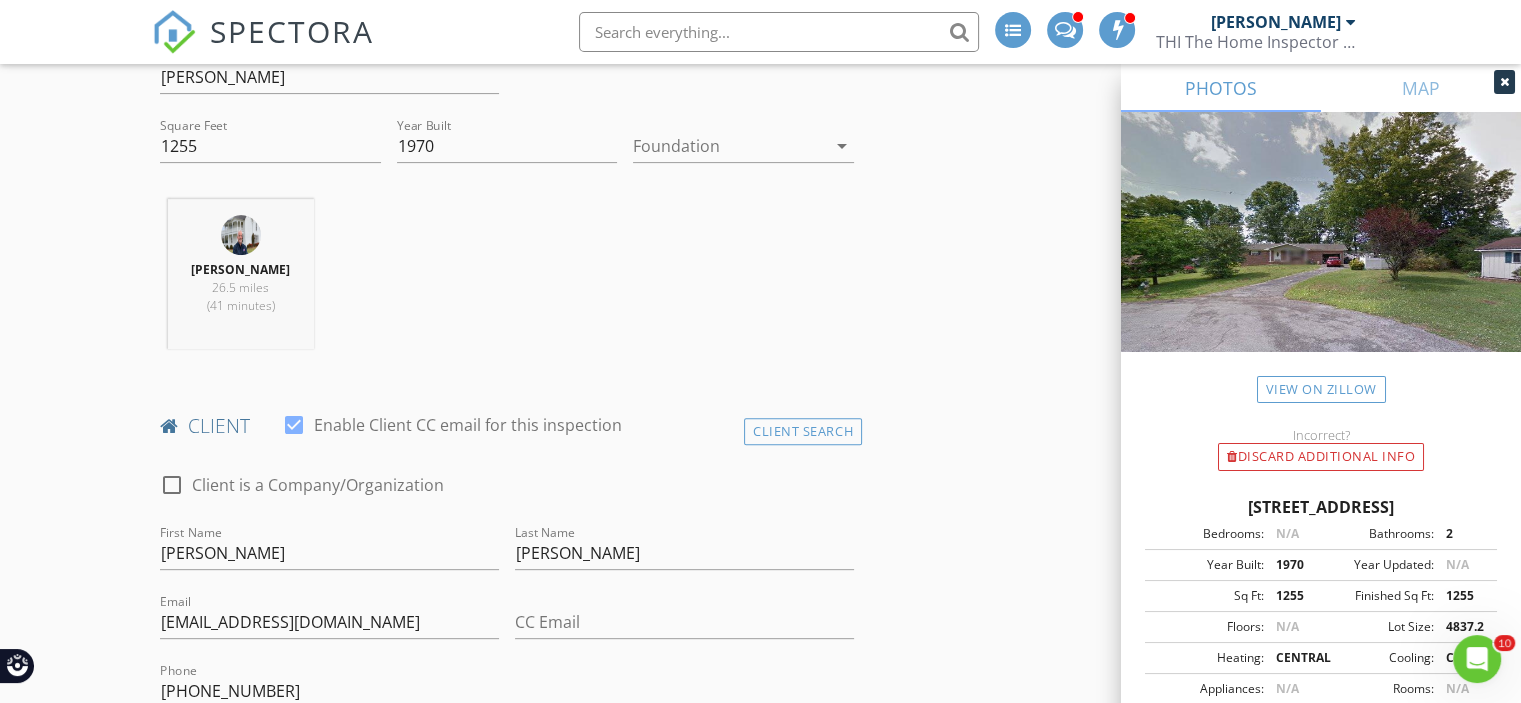 type on "heidirau@remax.net" 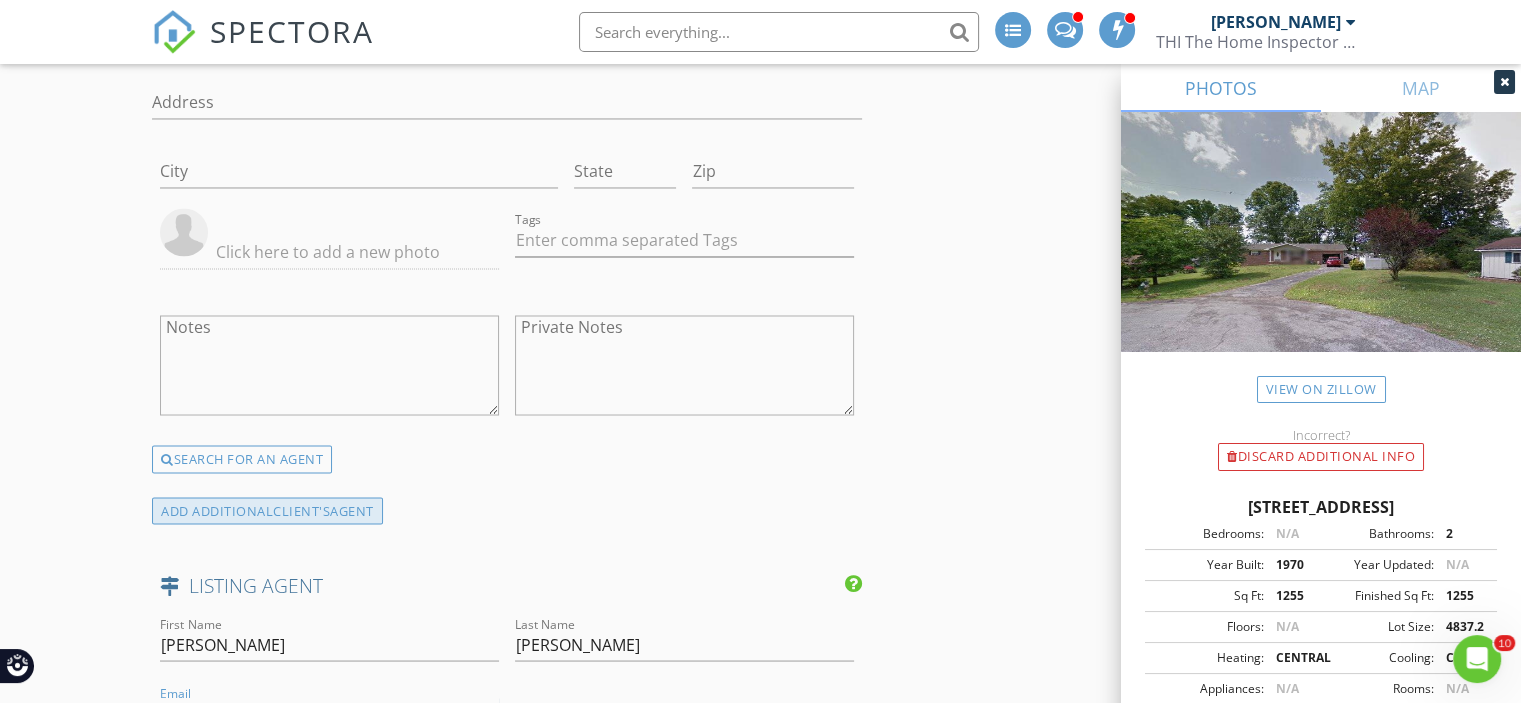 scroll, scrollTop: 3600, scrollLeft: 0, axis: vertical 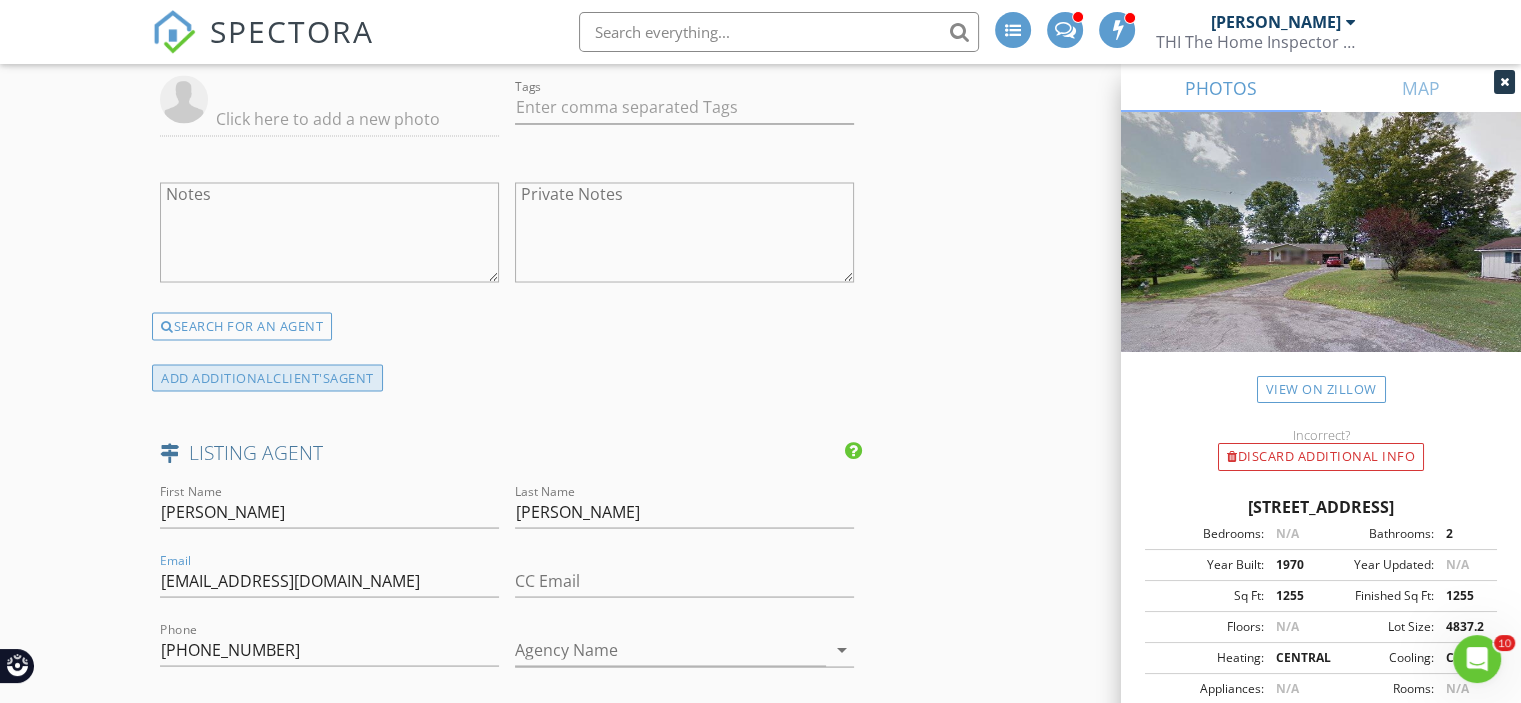 click on "client's" at bounding box center [301, 377] 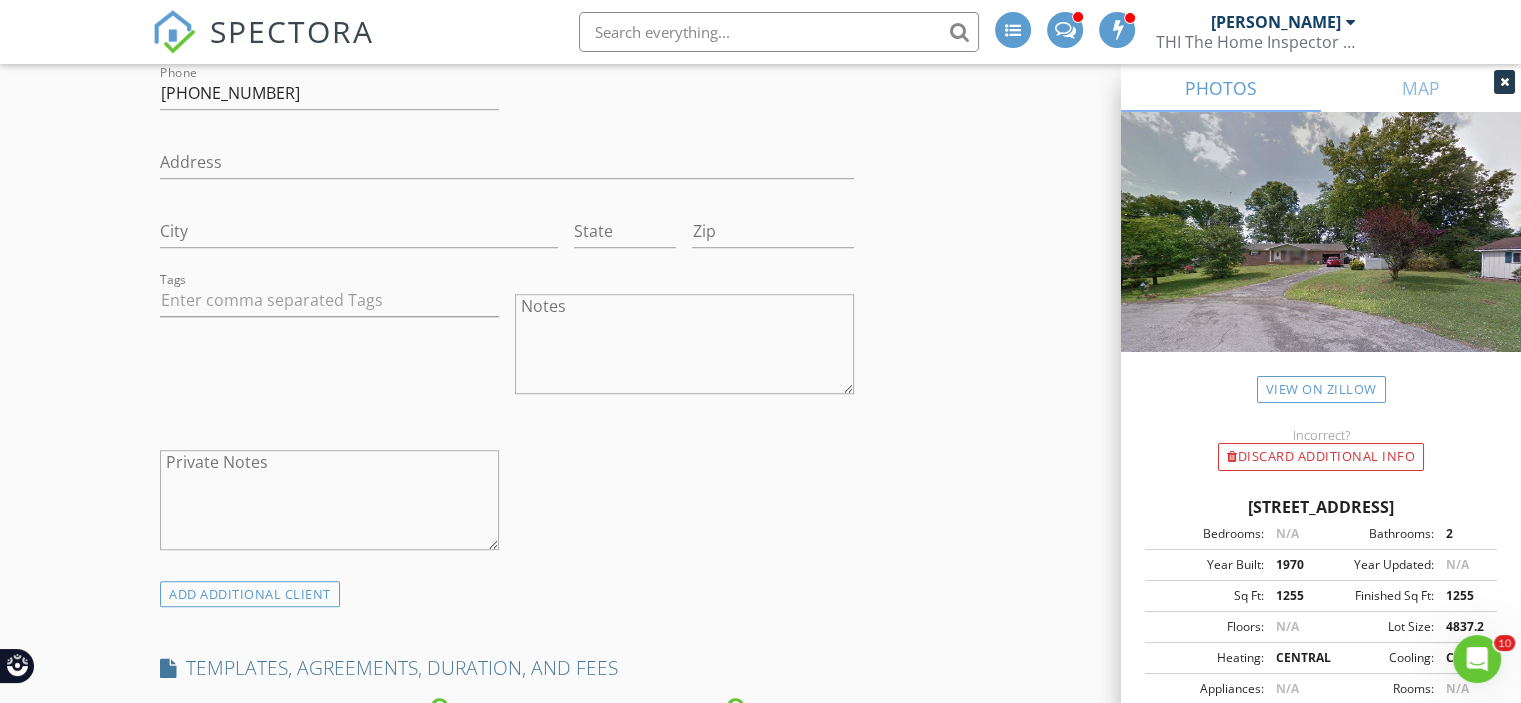 scroll, scrollTop: 1300, scrollLeft: 0, axis: vertical 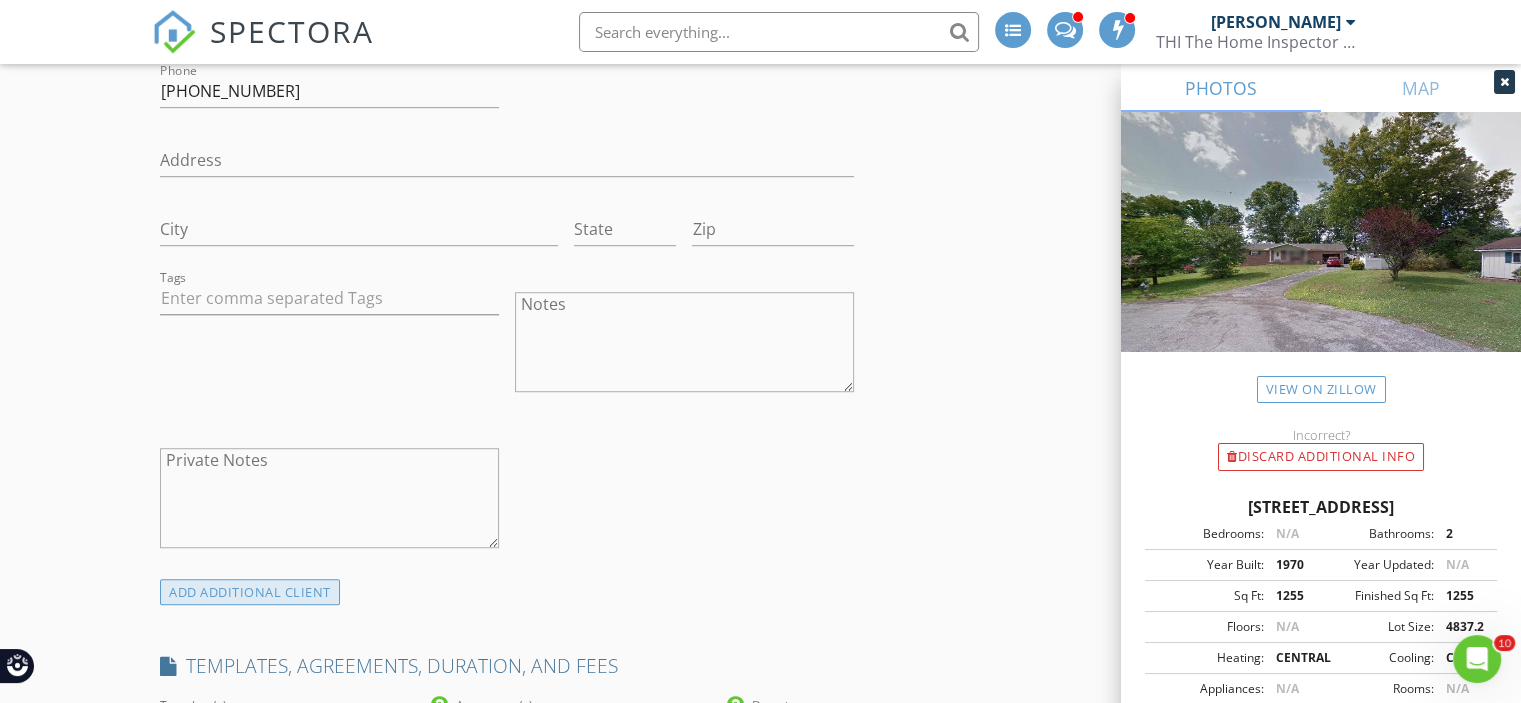 click on "ADD ADDITIONAL client" at bounding box center (250, 592) 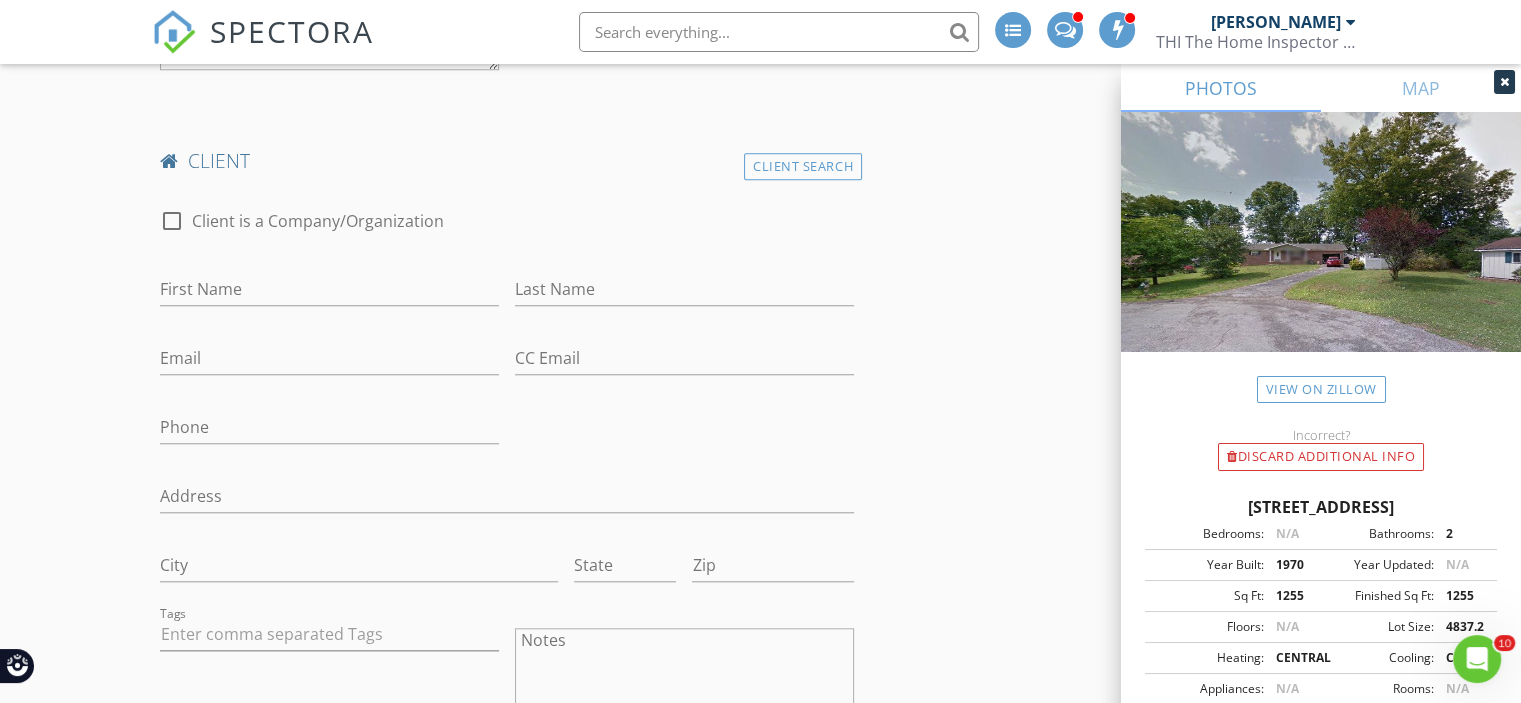 scroll, scrollTop: 1800, scrollLeft: 0, axis: vertical 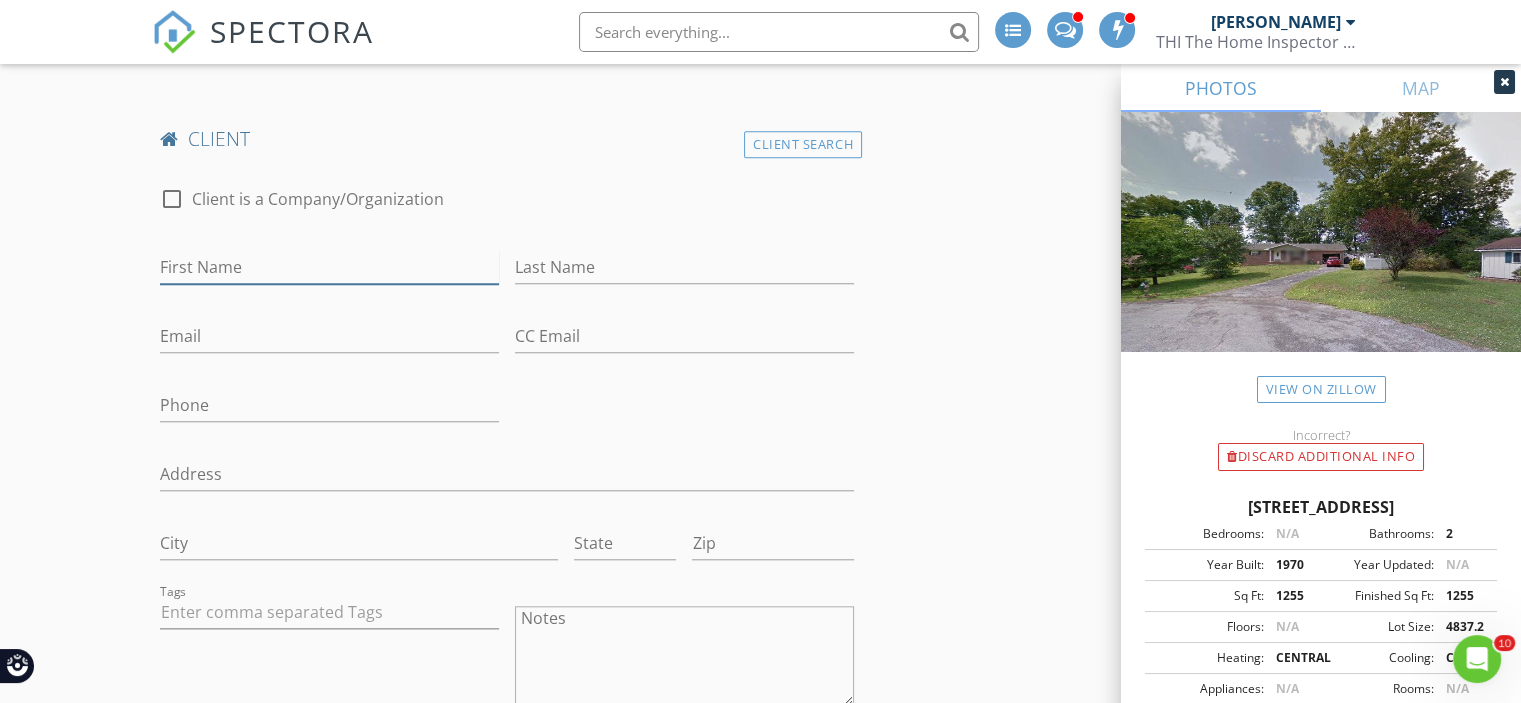 click on "First Name" at bounding box center [329, 267] 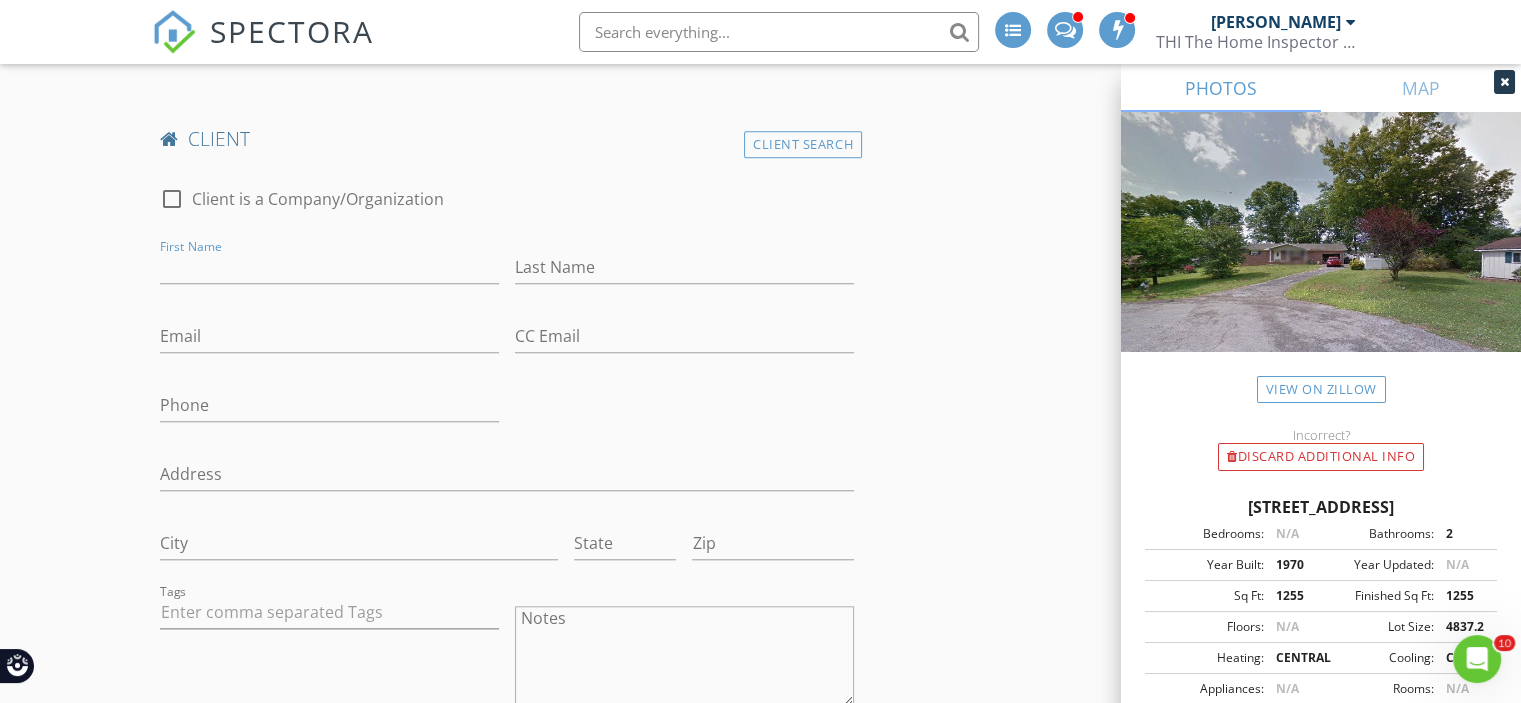 click on "INSPECTOR(S)
check_box   Mel Edwards   PRIMARY   Mel Edwards arrow_drop_down   check_box_outline_blank Mel Edwards specifically requested
Date/Time
07/16/2025 9:00 AM
Location
Address Search       Address 1235 Northern Ct   Unit   City Chattanooga   State TN   Zip 37343   County Hamilton     Square Feet 1255   Year Built 1970   Foundation arrow_drop_down     Mel Edwards     26.5 miles     (41 minutes)
client
check_box Enable Client CC email for this inspection   Client Search     check_box_outline_blank Client is a Company/Organization     First Name Jenna   Last Name Walker   Email jnw05d@gmail.com   CC Email   Phone 937-776-2977   Address   City   State   Zip     Tags         Notes   Private Notes
client
Client Search     check_box_outline_blank Client is a Company/Organization     First Name   Last Name   Email" at bounding box center [760, 1736] 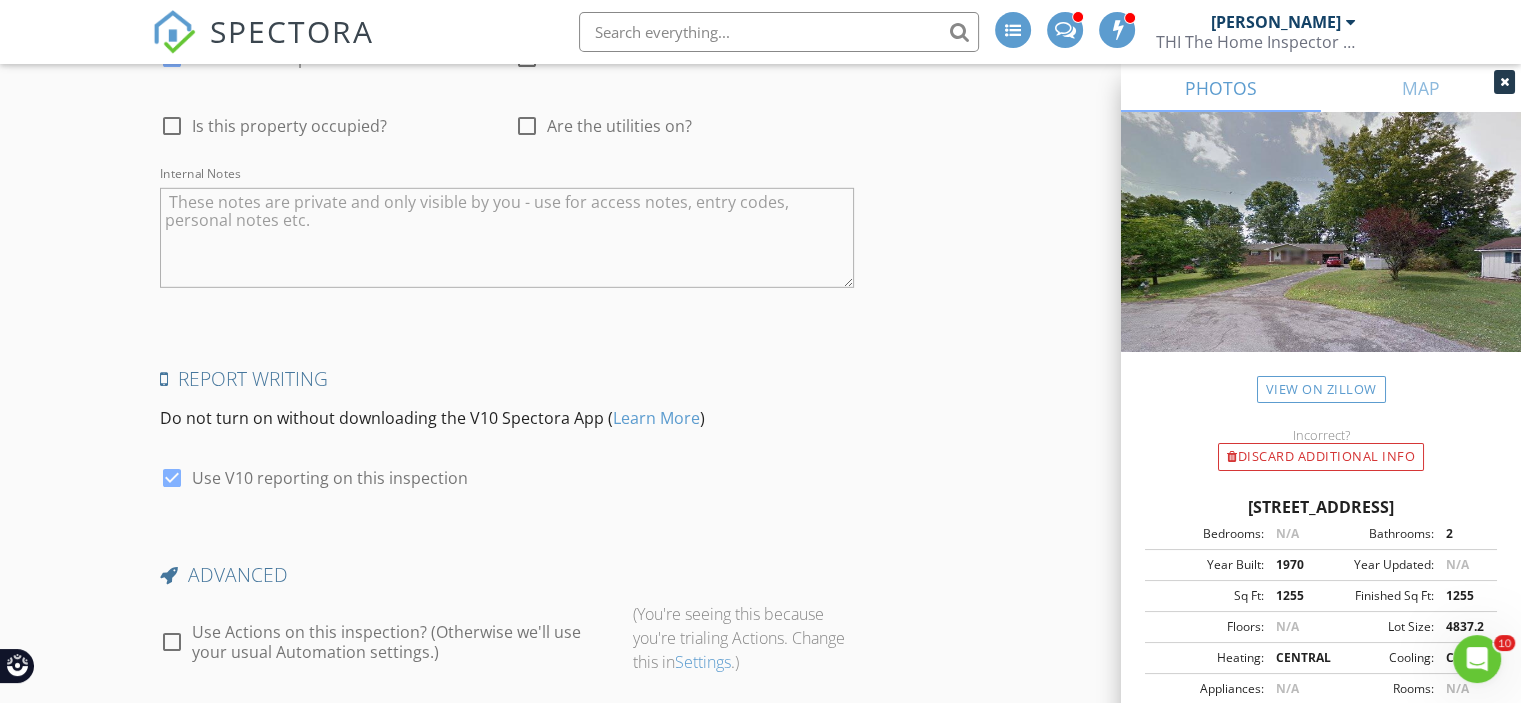 scroll, scrollTop: 6131, scrollLeft: 0, axis: vertical 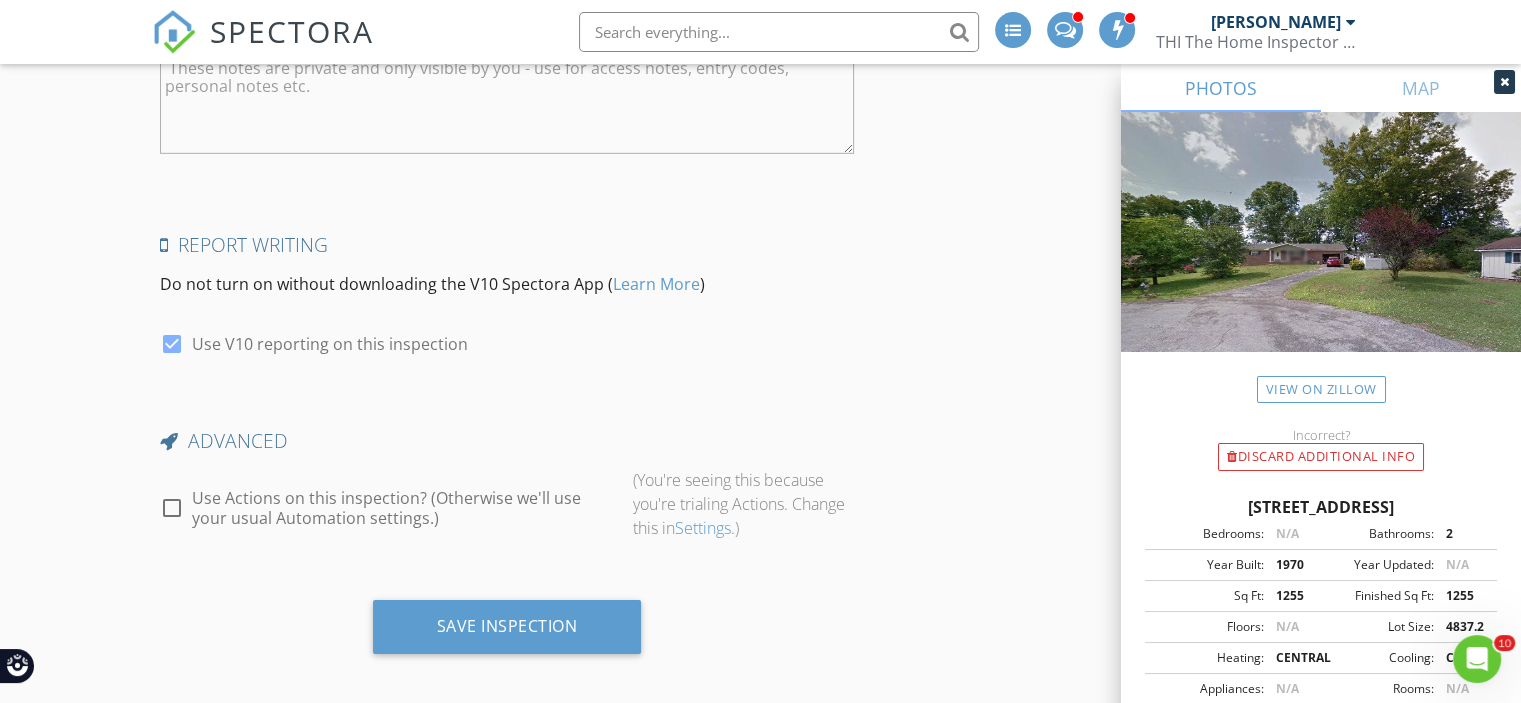 click at bounding box center [172, 508] 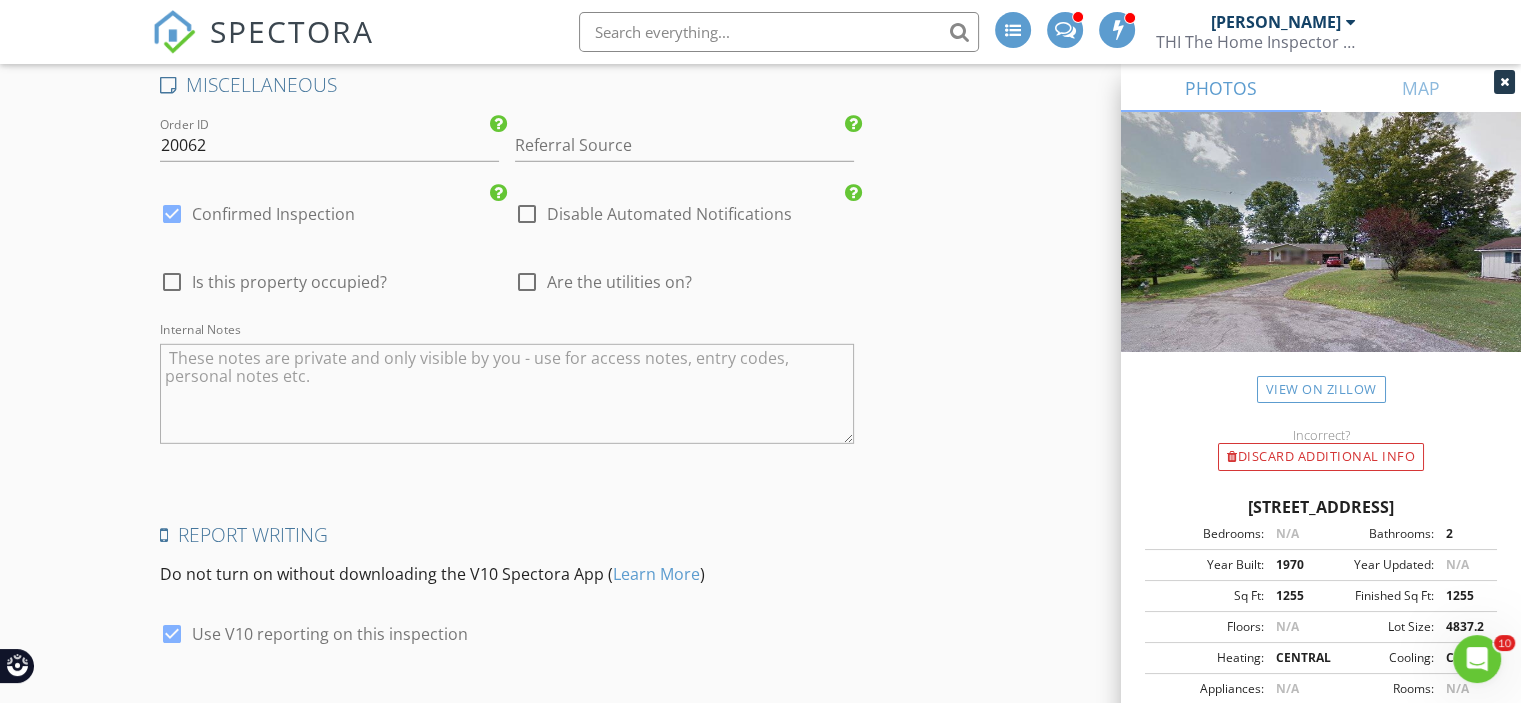 scroll, scrollTop: 5731, scrollLeft: 0, axis: vertical 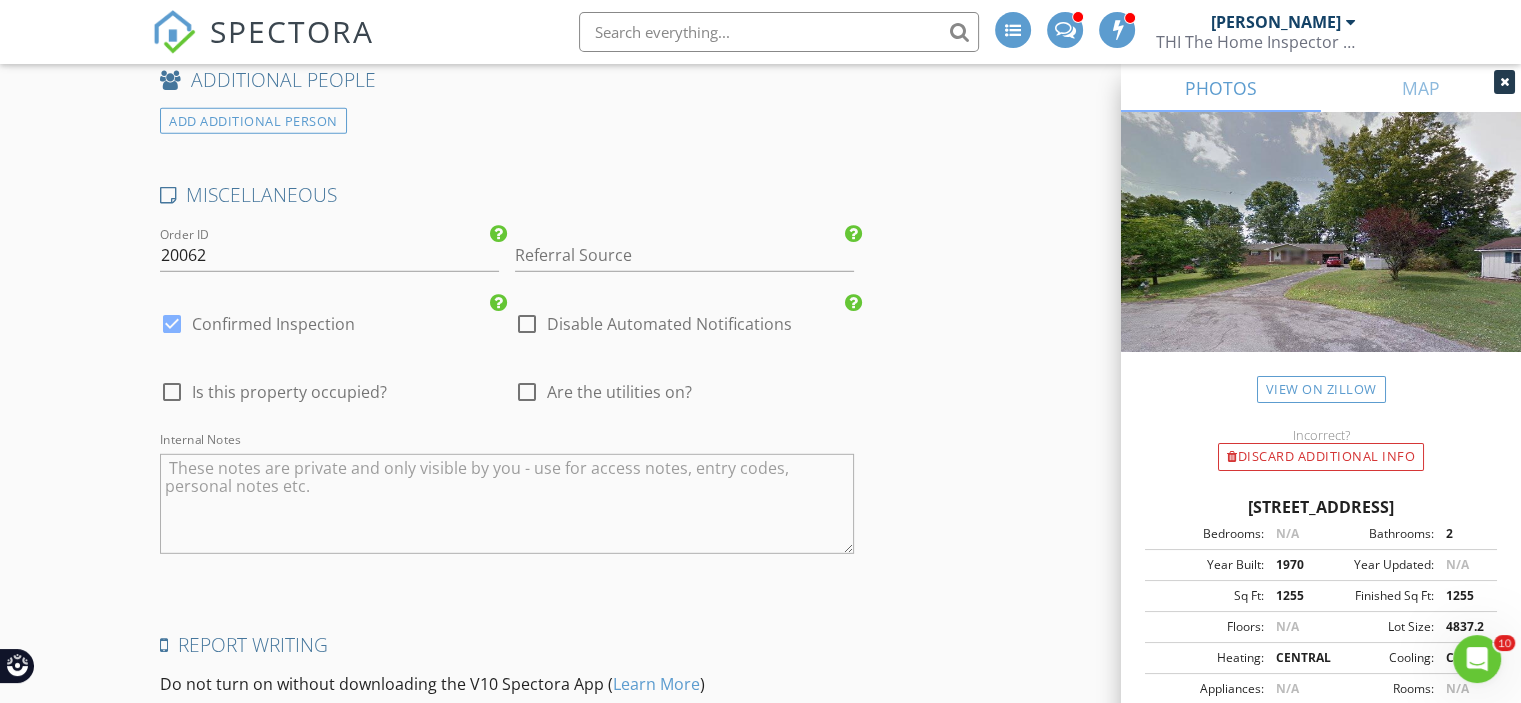 click at bounding box center (172, 392) 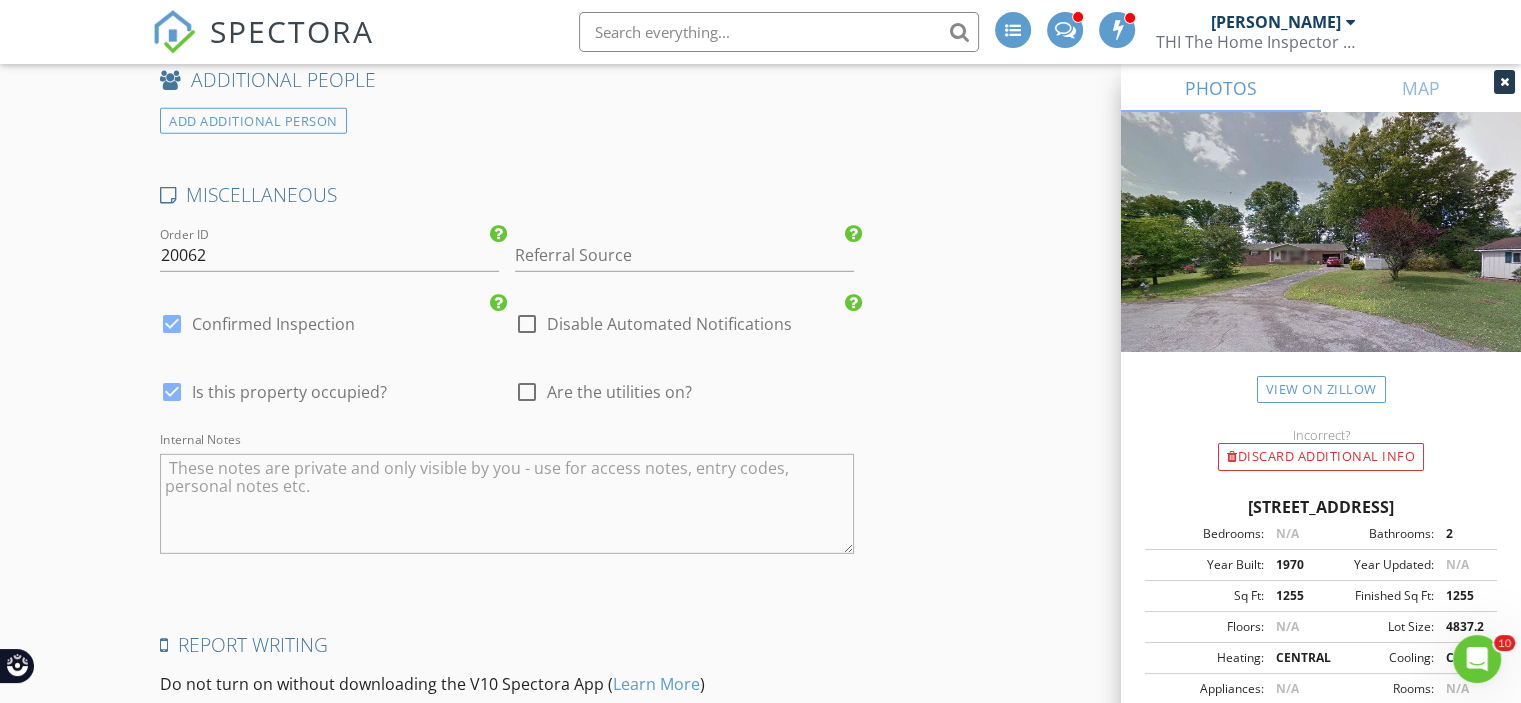 click at bounding box center [527, 392] 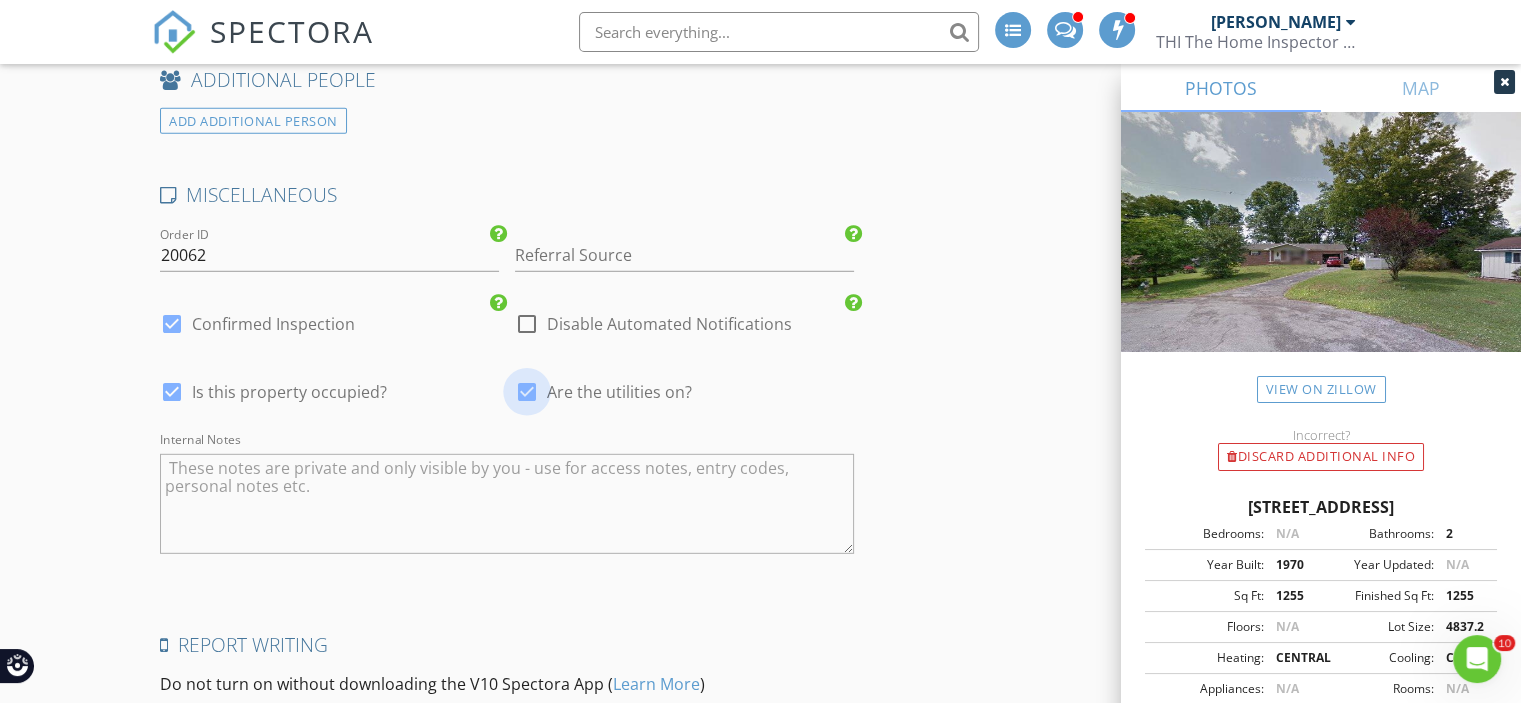 checkbox on "true" 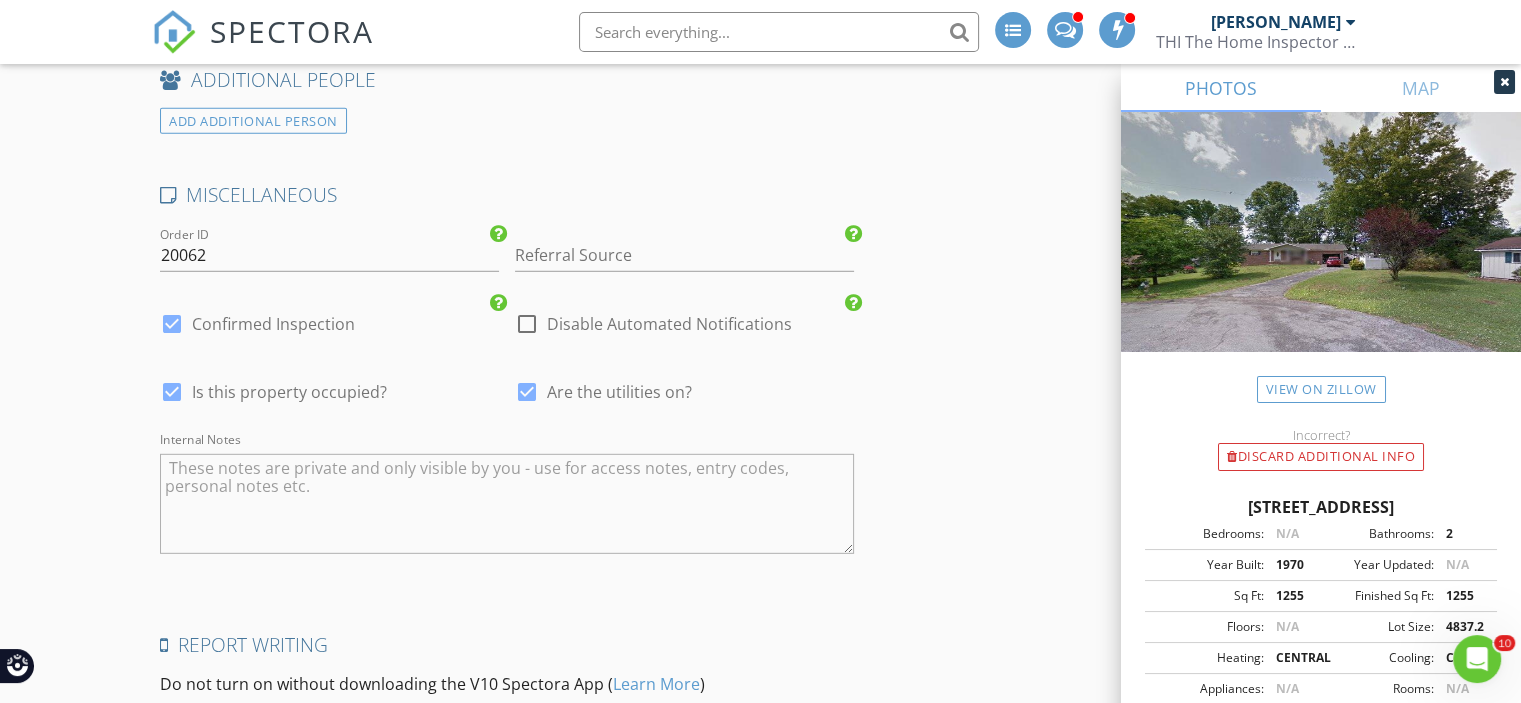 click at bounding box center [507, 504] 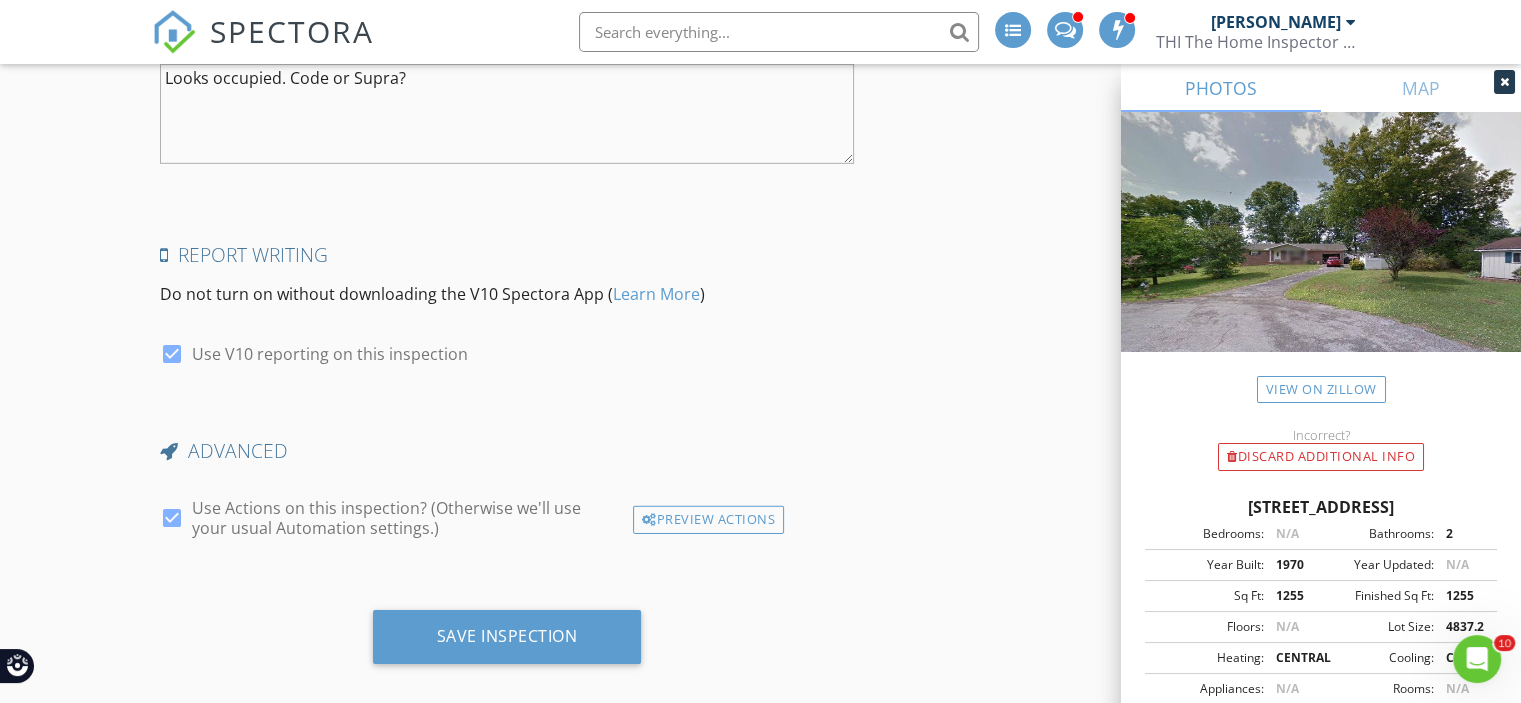 scroll, scrollTop: 6131, scrollLeft: 0, axis: vertical 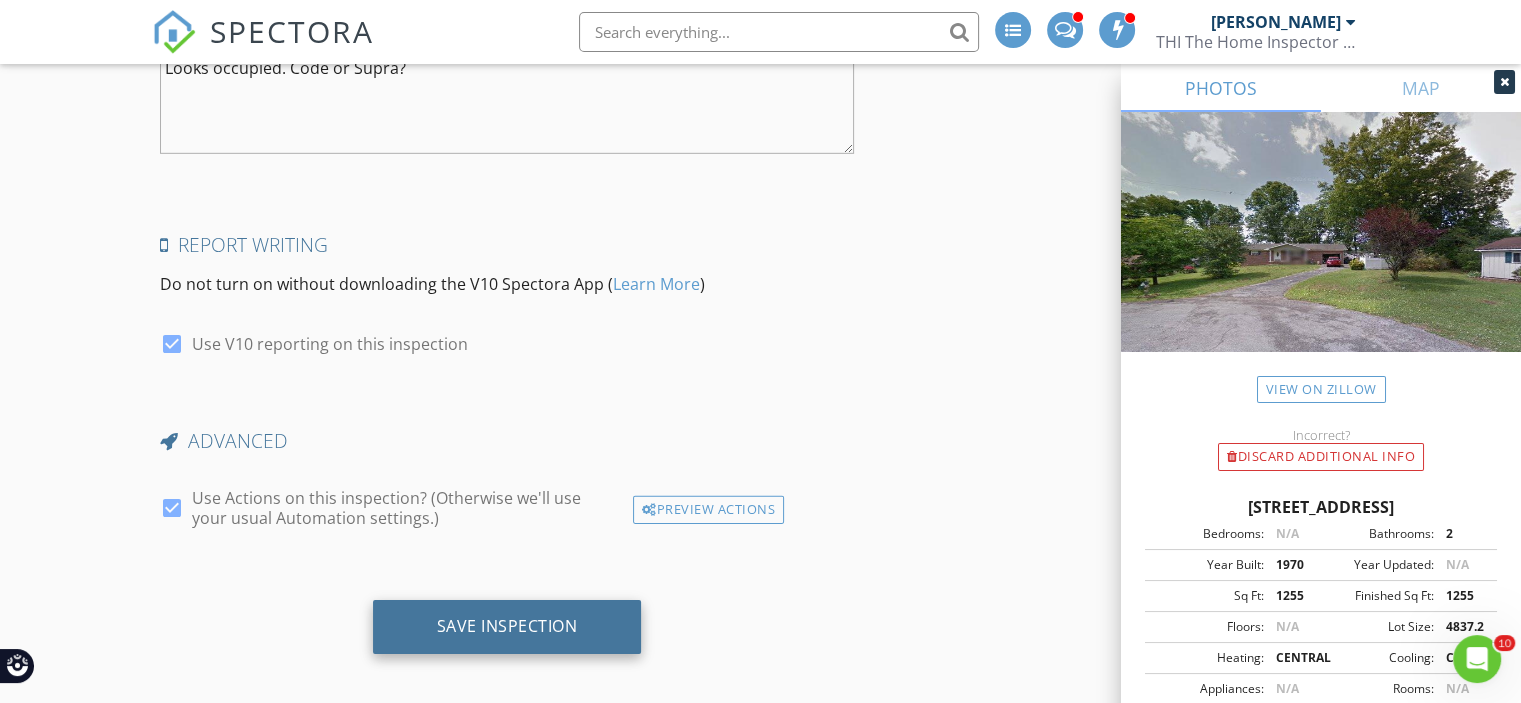 type on "Looks occupied. Code or Supra?" 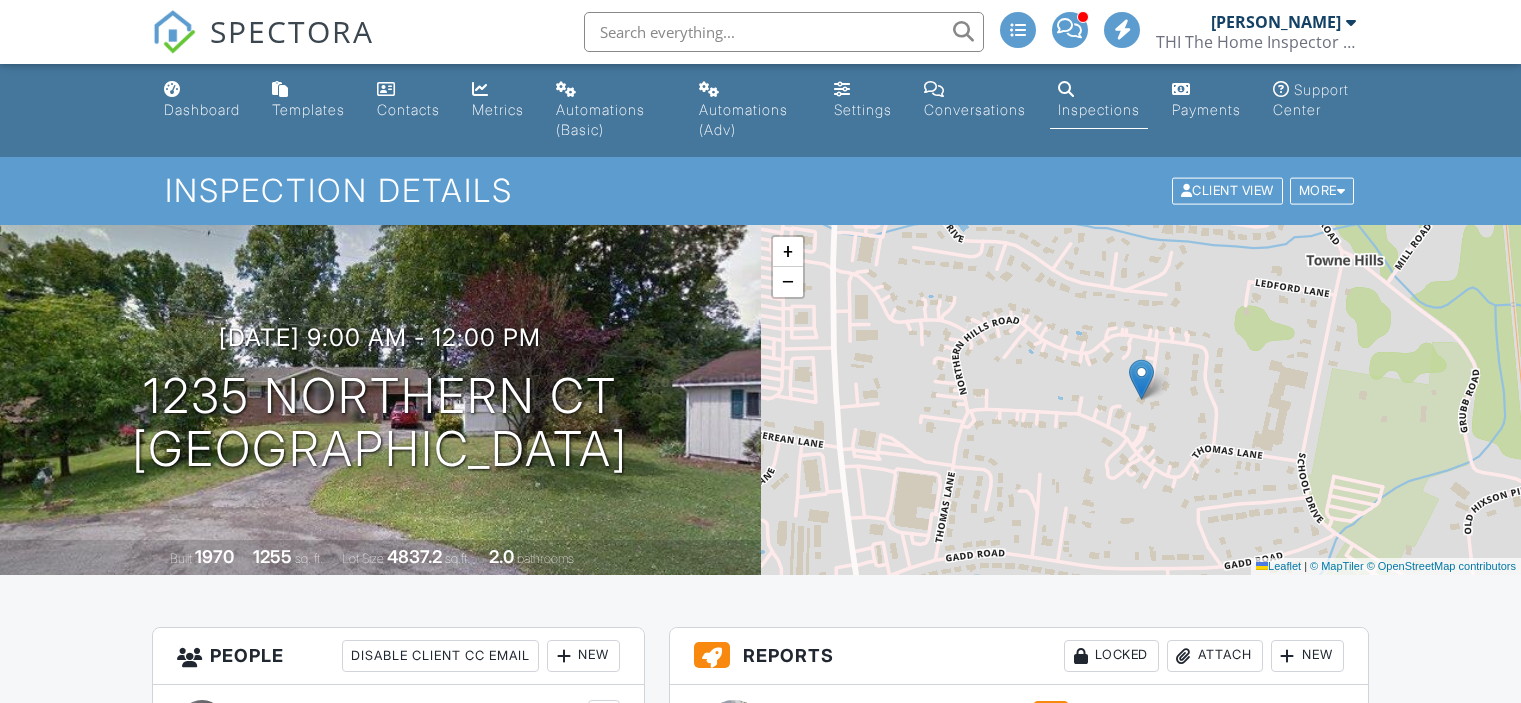scroll, scrollTop: 0, scrollLeft: 0, axis: both 